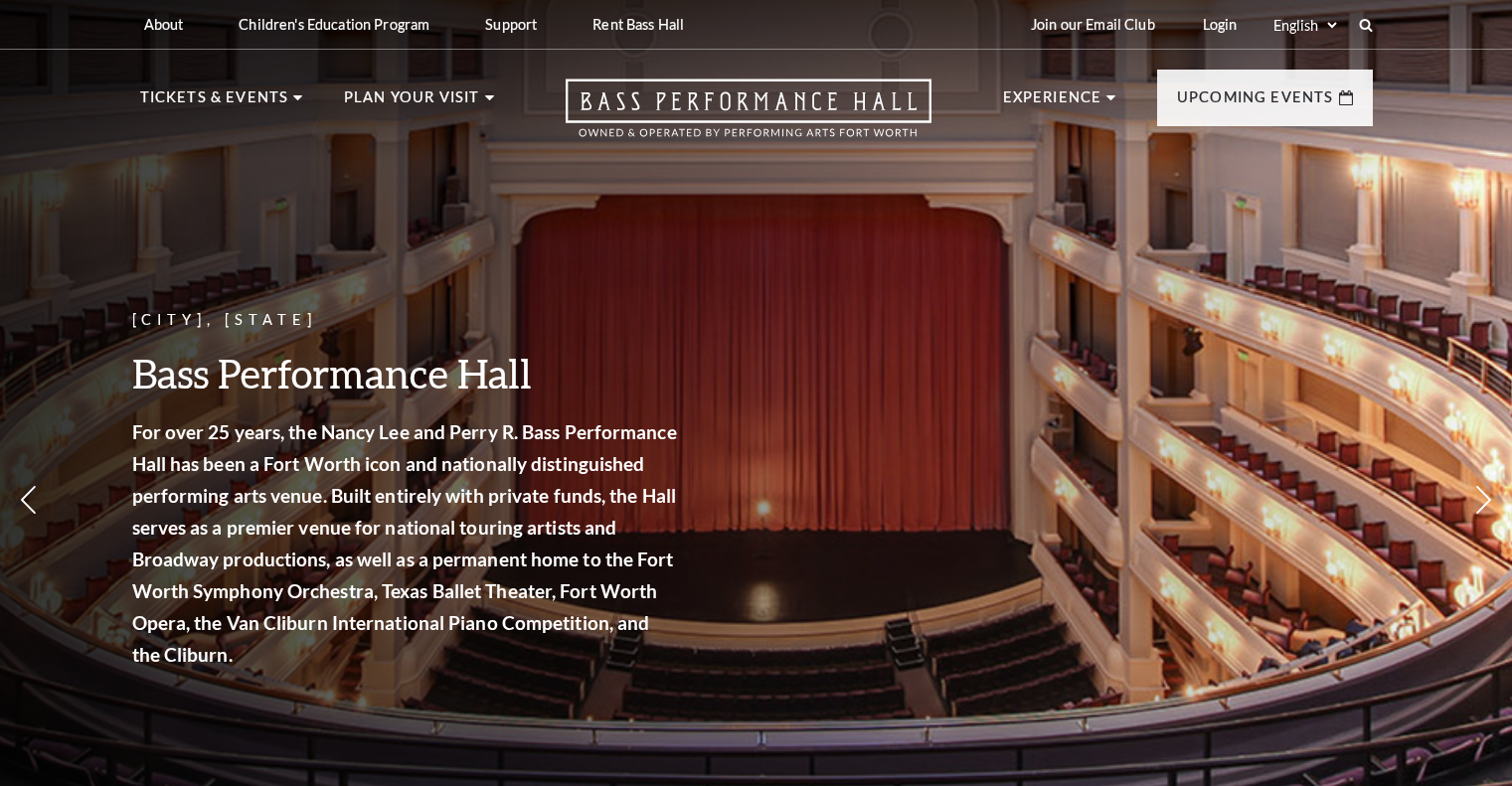 scroll, scrollTop: 0, scrollLeft: 0, axis: both 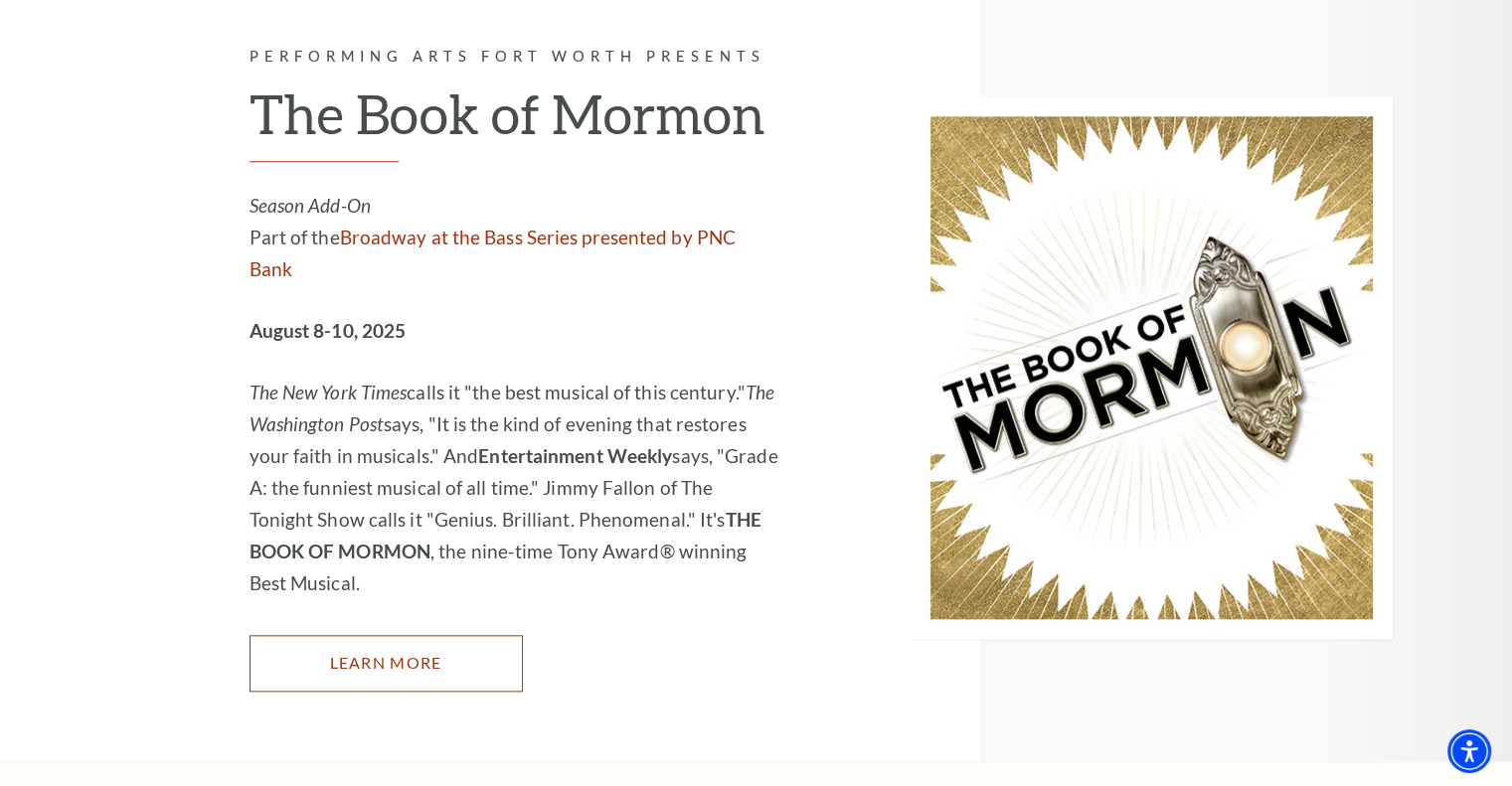 click on "Learn More" at bounding box center (386, 663) 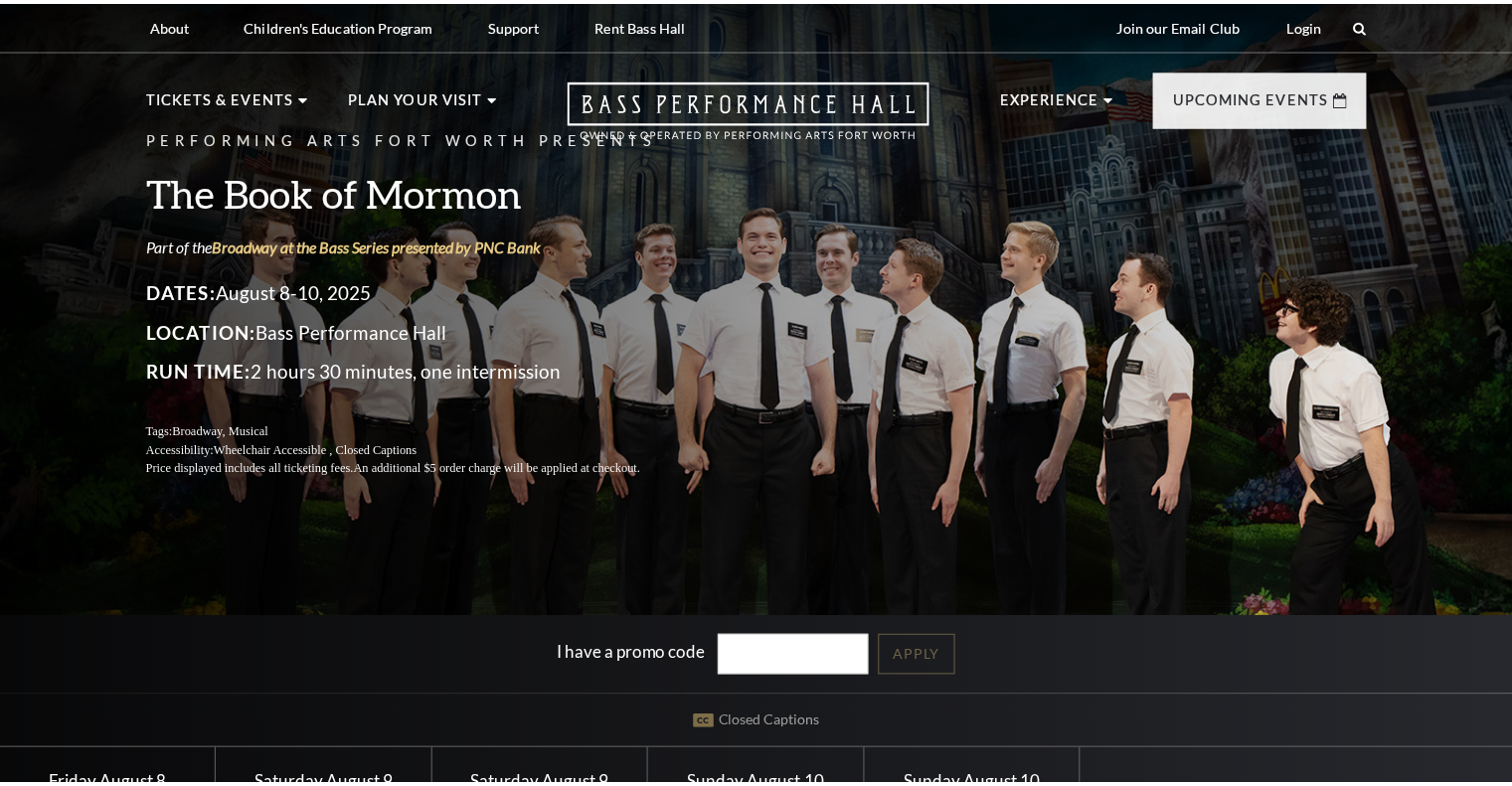 scroll, scrollTop: 0, scrollLeft: 0, axis: both 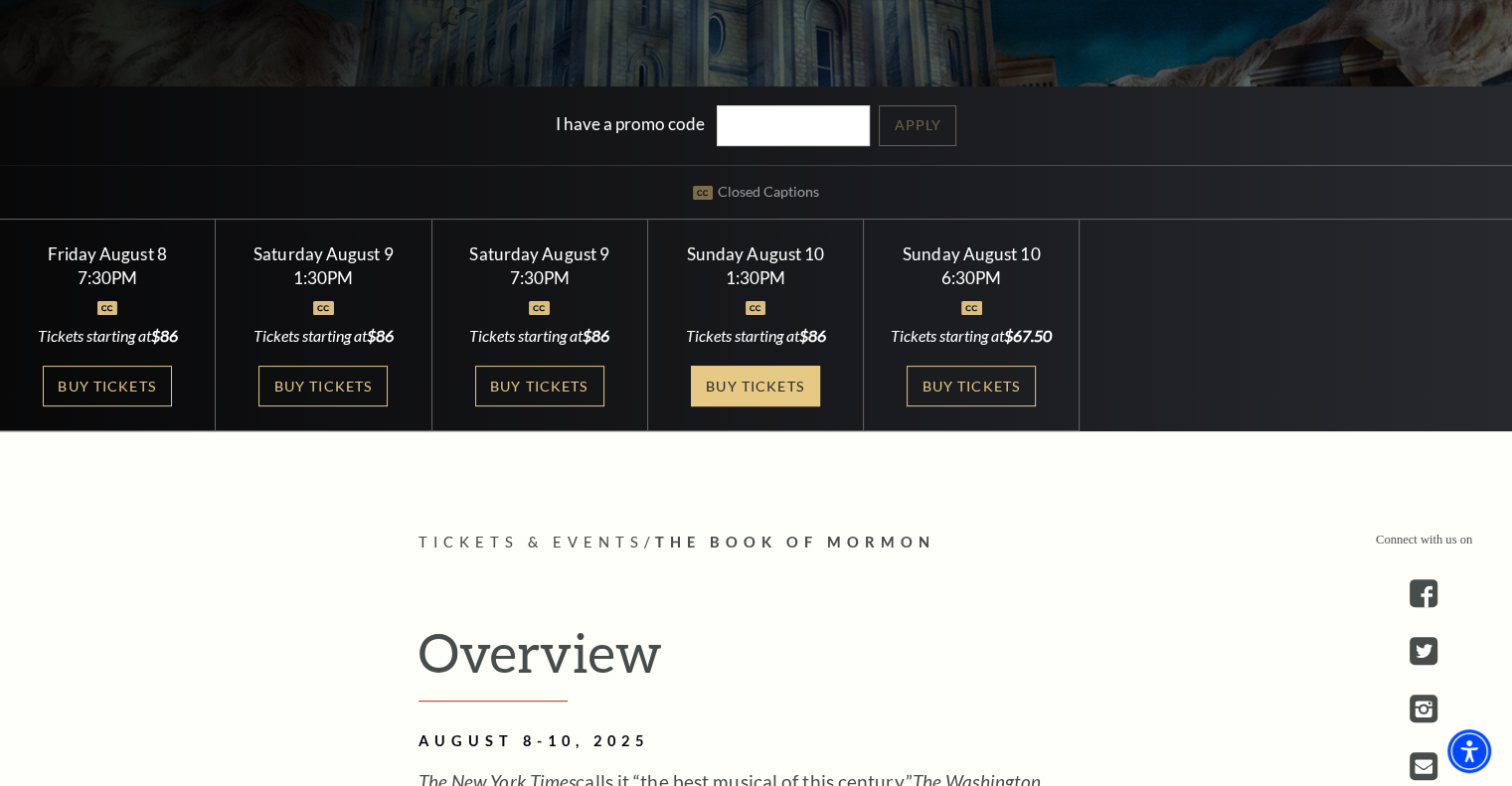 click on "Buy Tickets" at bounding box center (756, 386) 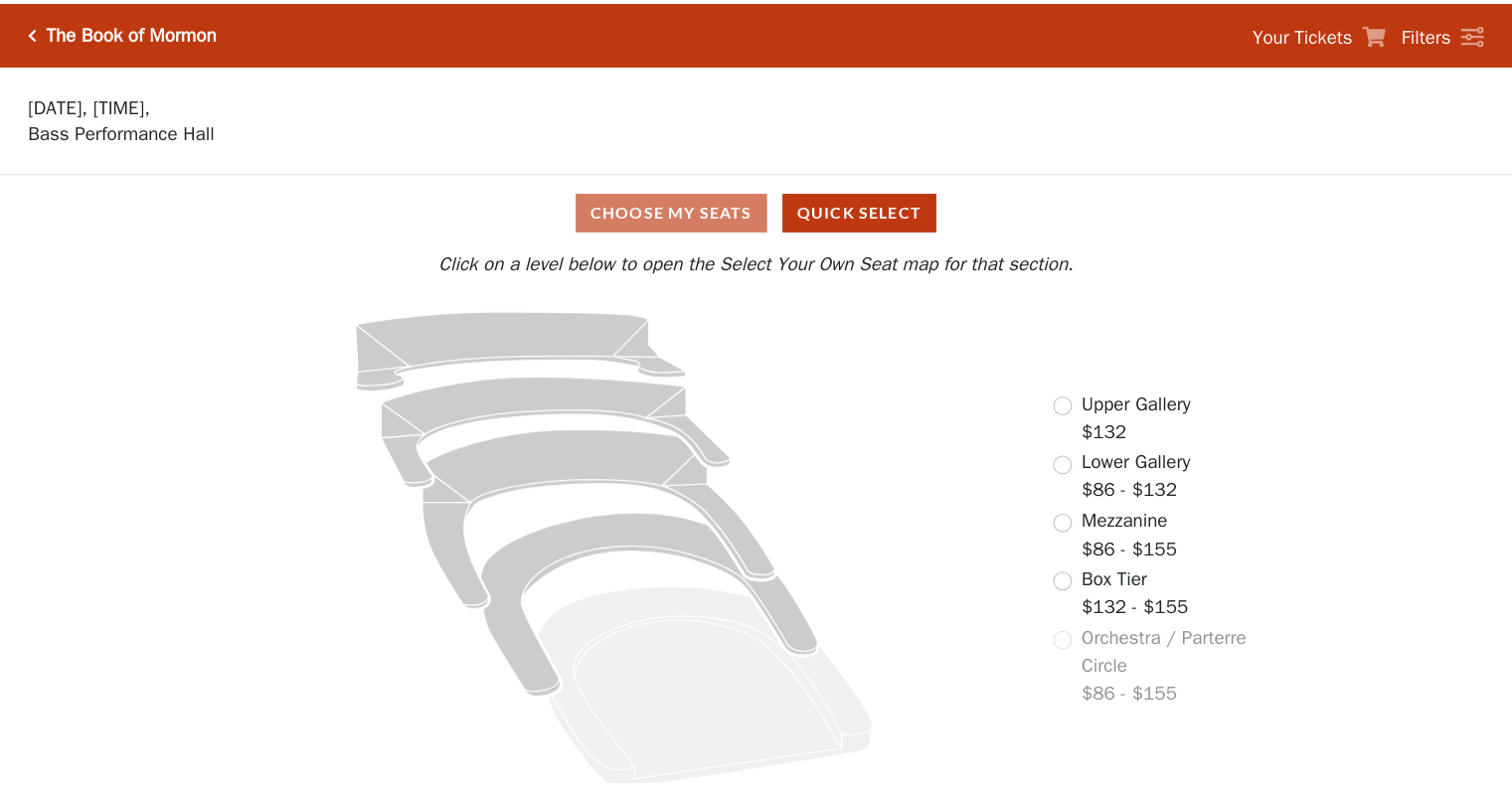 scroll, scrollTop: 0, scrollLeft: 0, axis: both 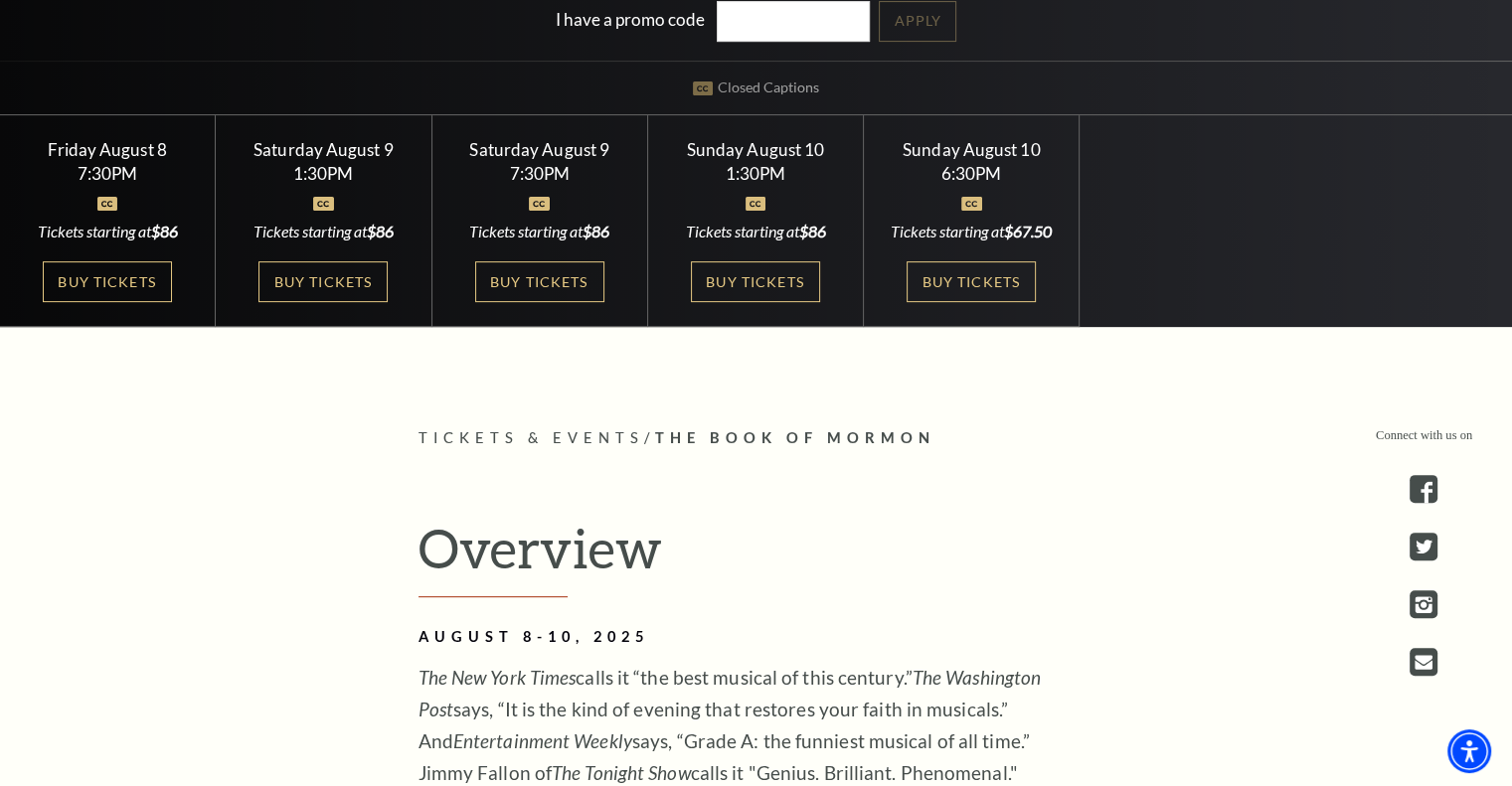 click on "Connect with us on
Tickets & Events  /  The Book of Mormon
Overview
[MONTH] [DAY], [YEAR]
The New York Times  calls it “The best musical of this century.” The Washington Post  says, “It is the kind of evening that restores your faith in musicals.” And  Entertainment Weekly  says, “Grade A: the funniest musical of all time.” Jimmy Fallon of  The Tonight Show  calls it "Genius. Brilliant. Phenomenal." It’s  THE BOOK OF MORMON  , the nine-time Tony Award®-winning Best Musical.
.  With standing room only productions in London, on Broadway, and across North America,
." at bounding box center [756, 1660] 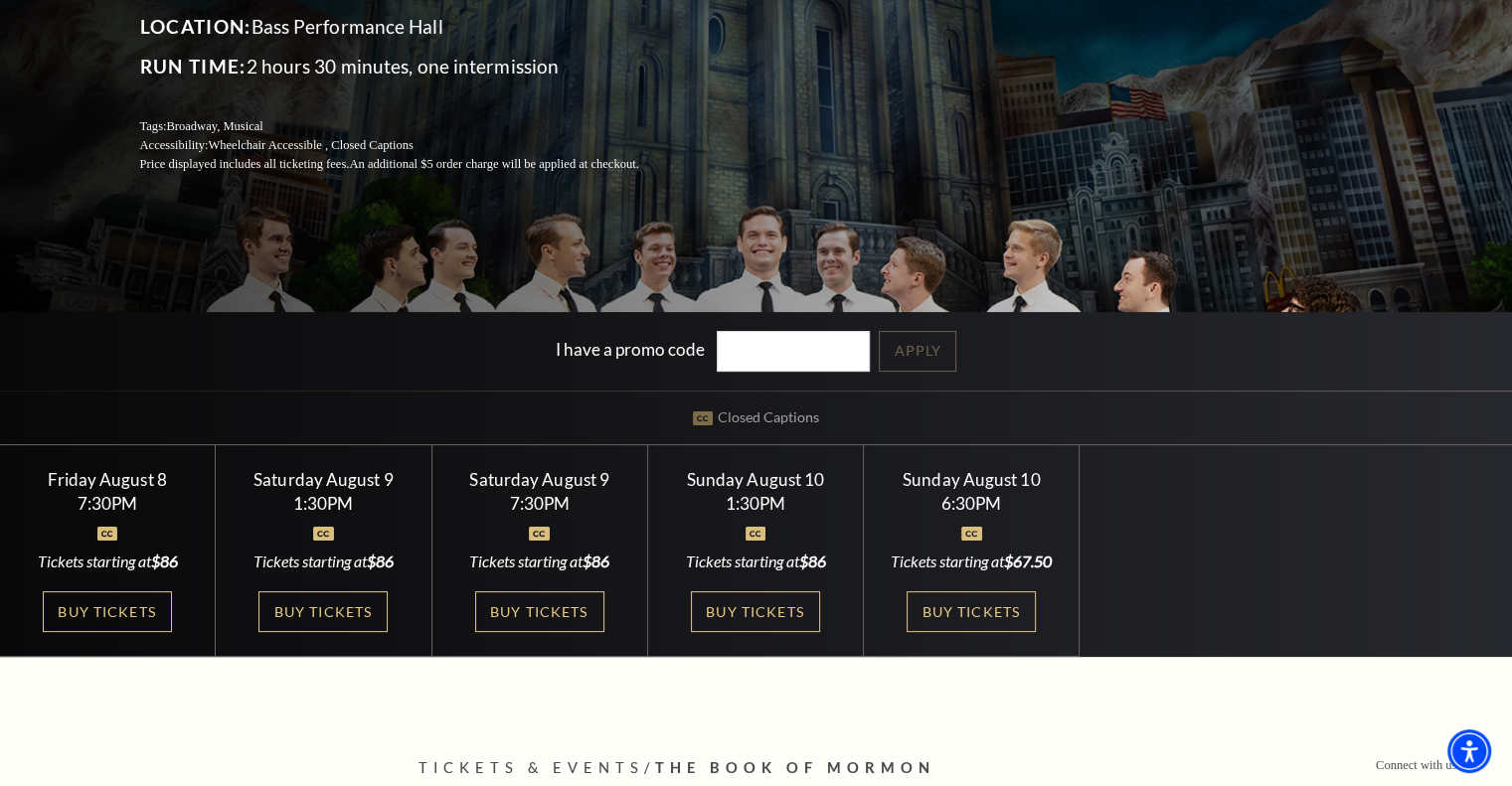 scroll, scrollTop: 315, scrollLeft: 0, axis: vertical 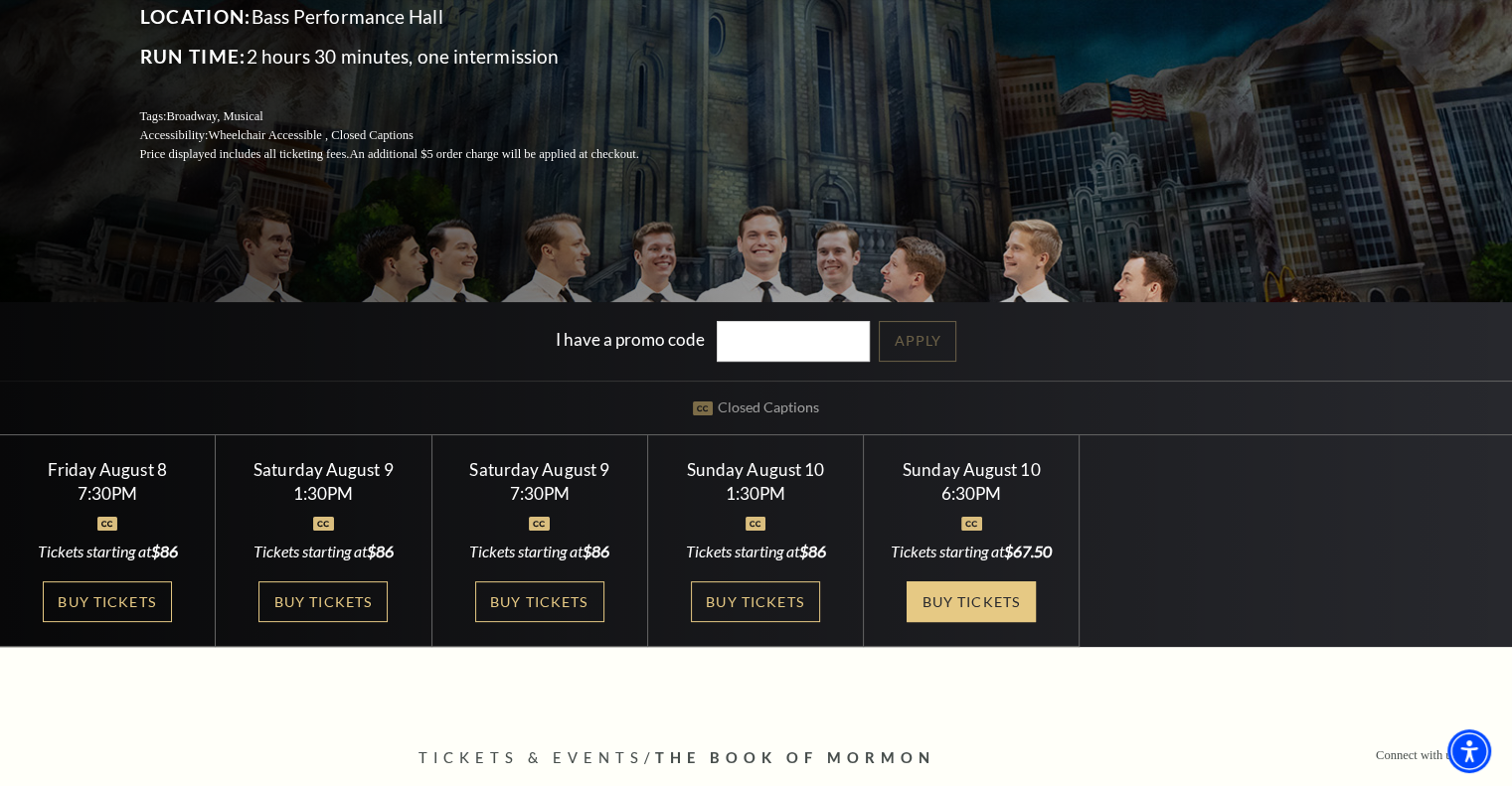 click on "Buy Tickets" at bounding box center [971, 601] 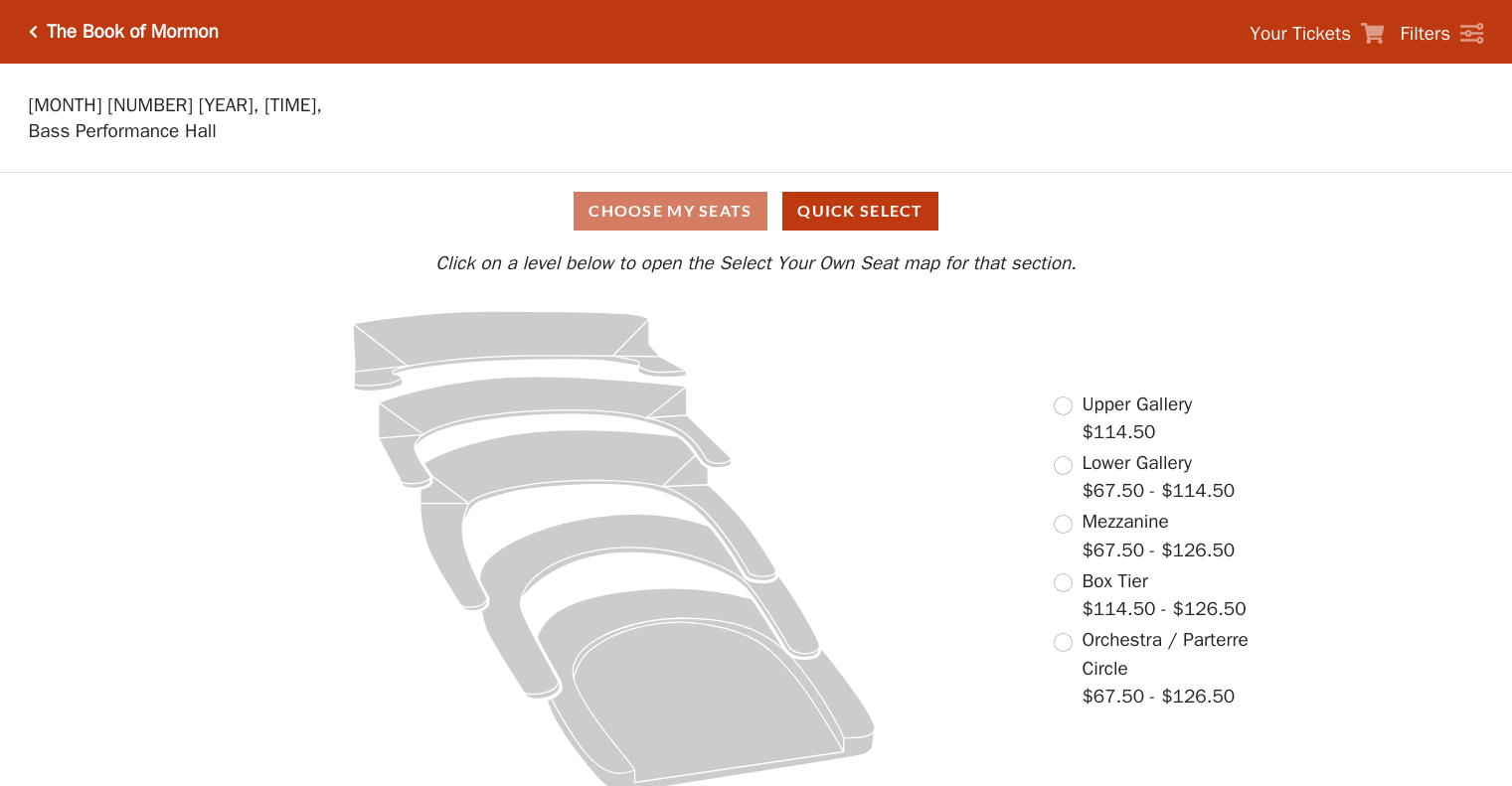 scroll, scrollTop: 0, scrollLeft: 0, axis: both 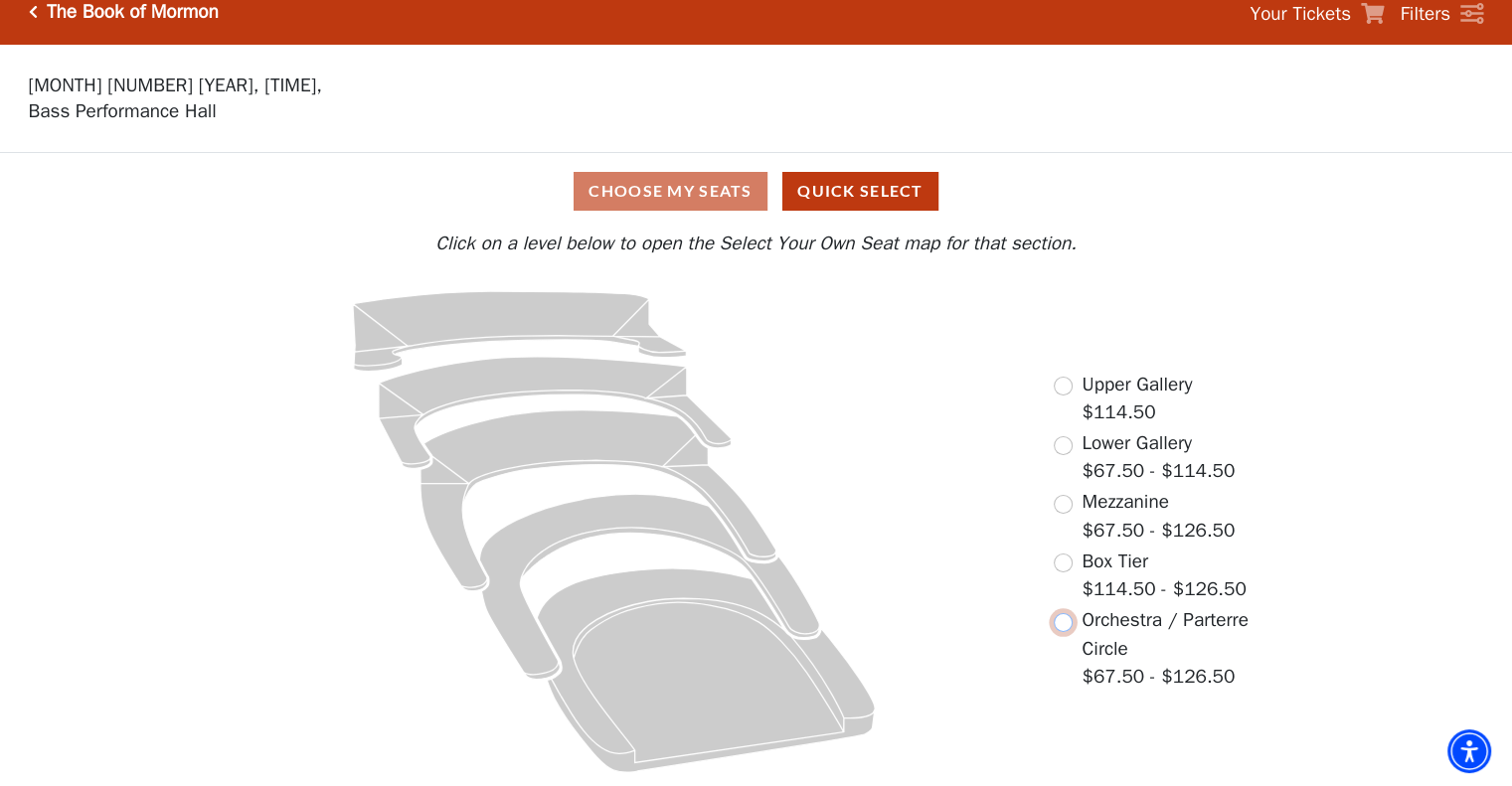 click at bounding box center (1063, 622) 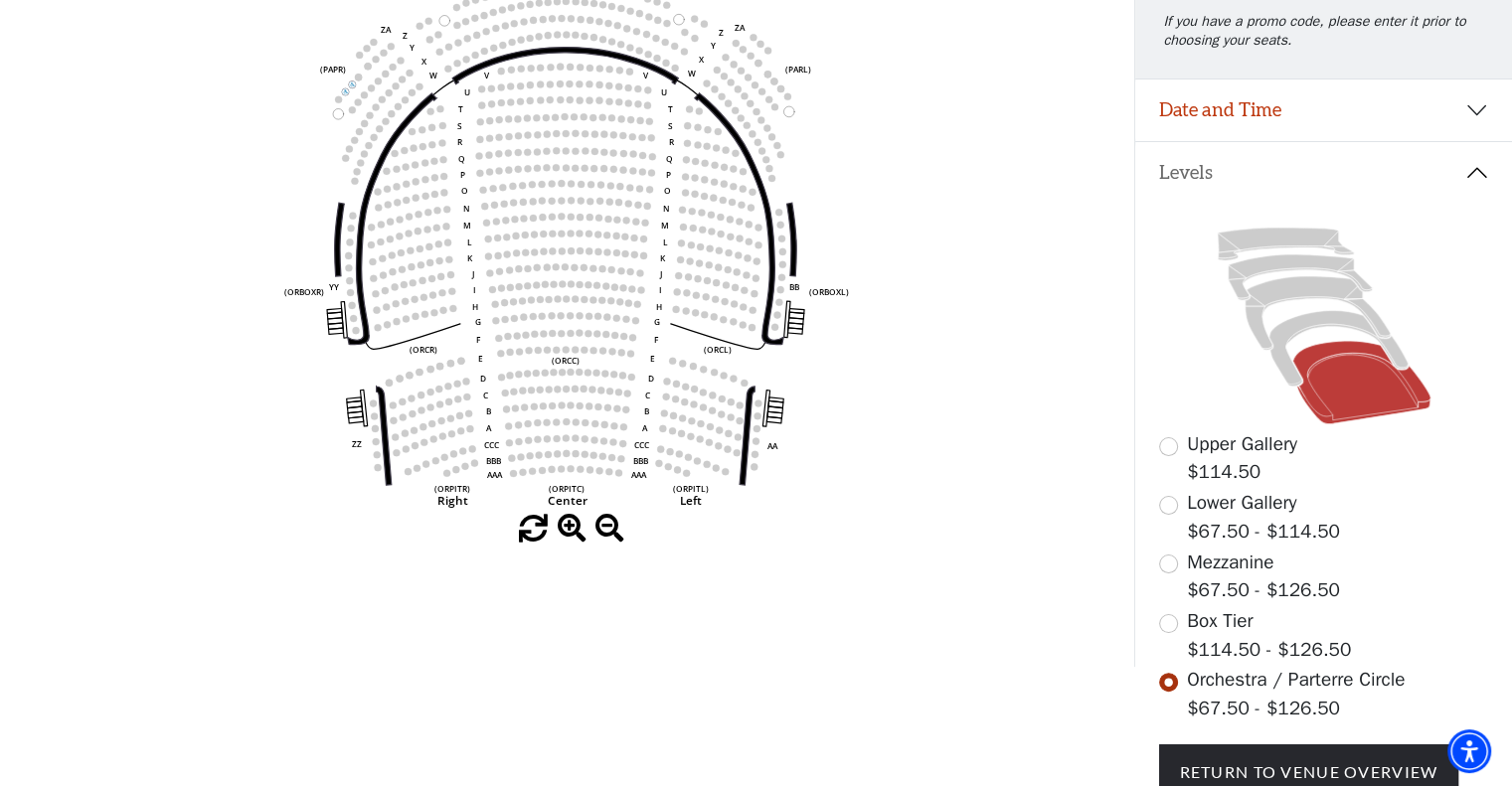 scroll, scrollTop: 317, scrollLeft: 0, axis: vertical 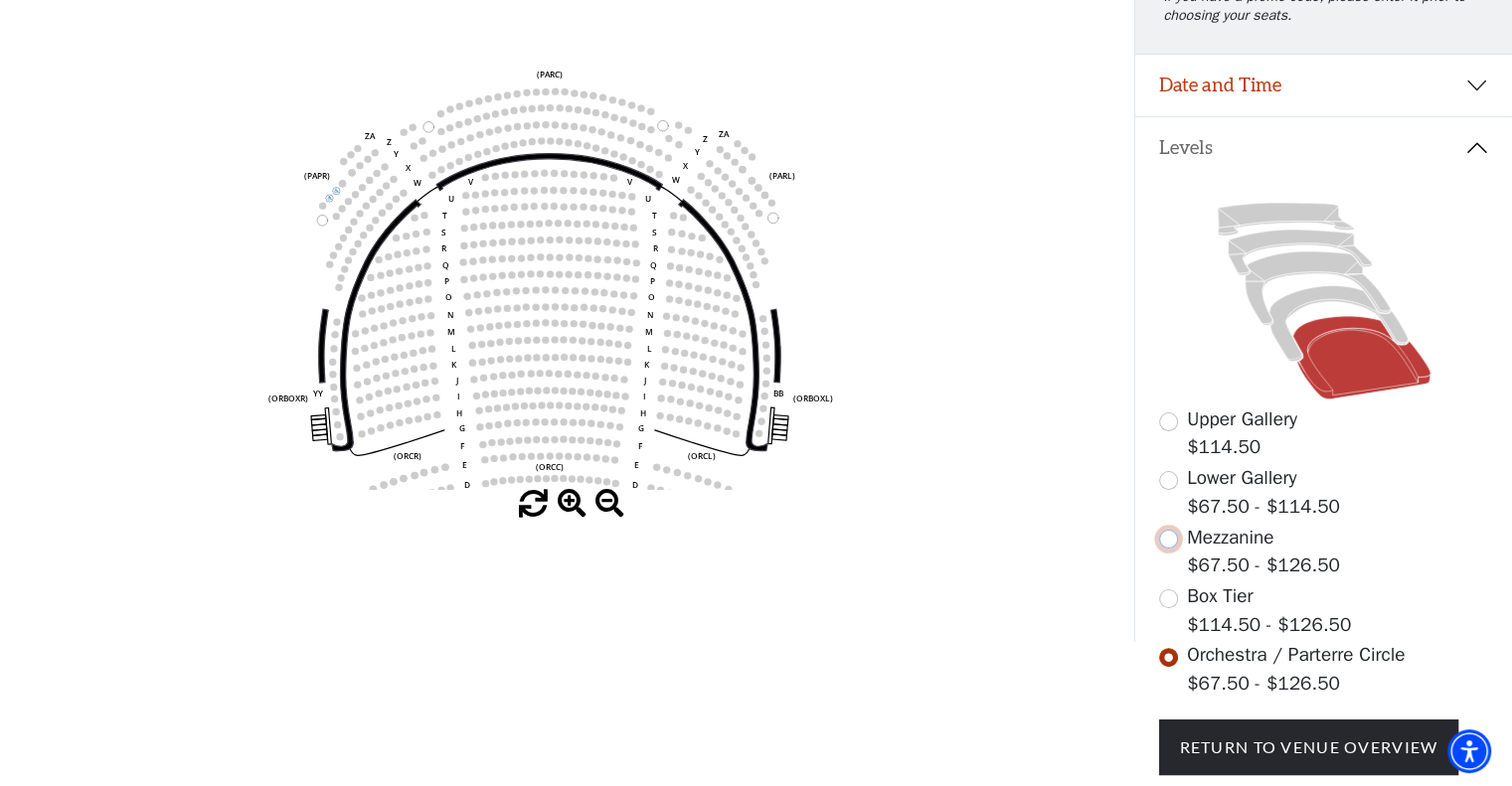 click at bounding box center (1168, 539) 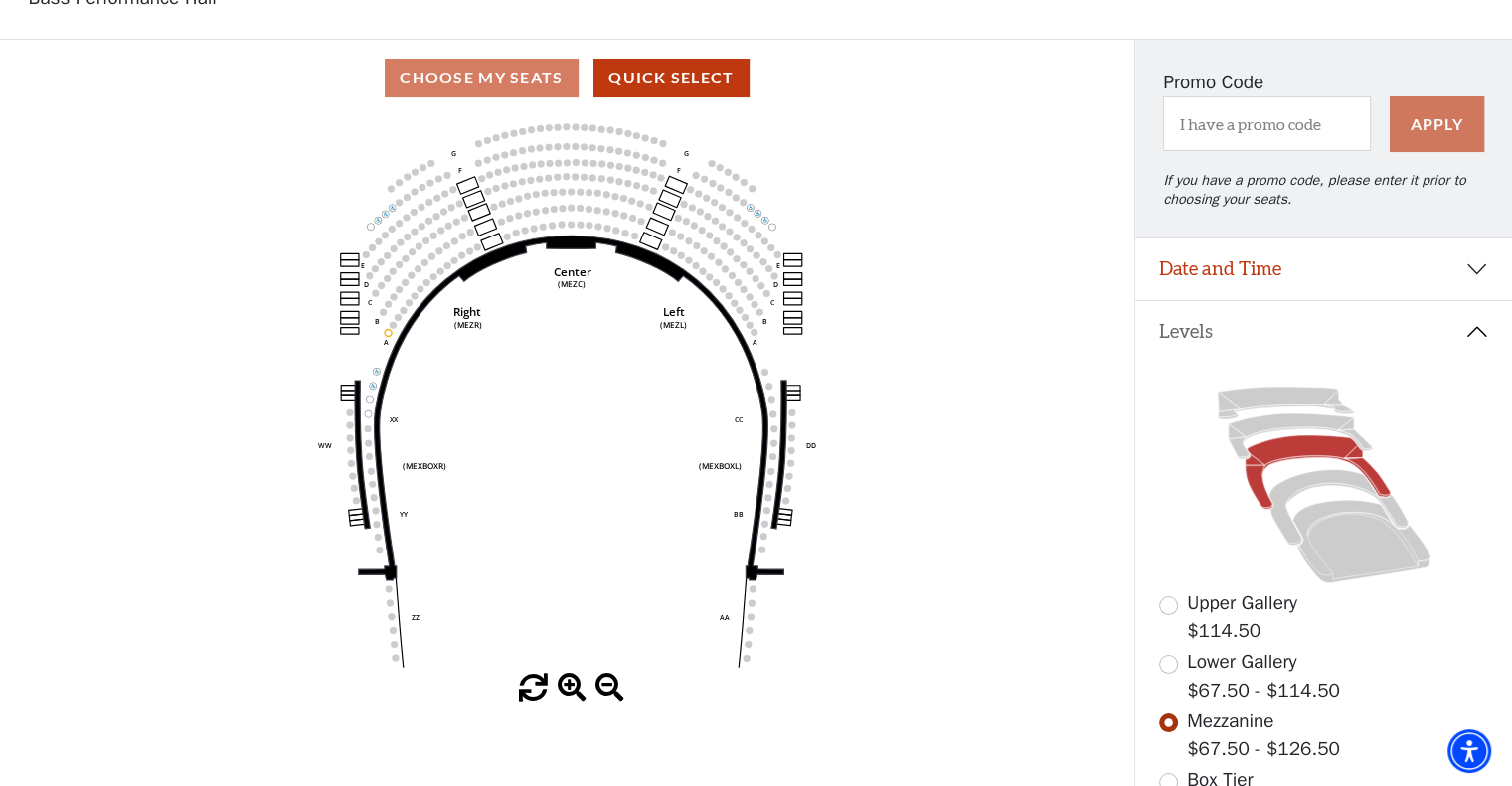 scroll, scrollTop: 139, scrollLeft: 0, axis: vertical 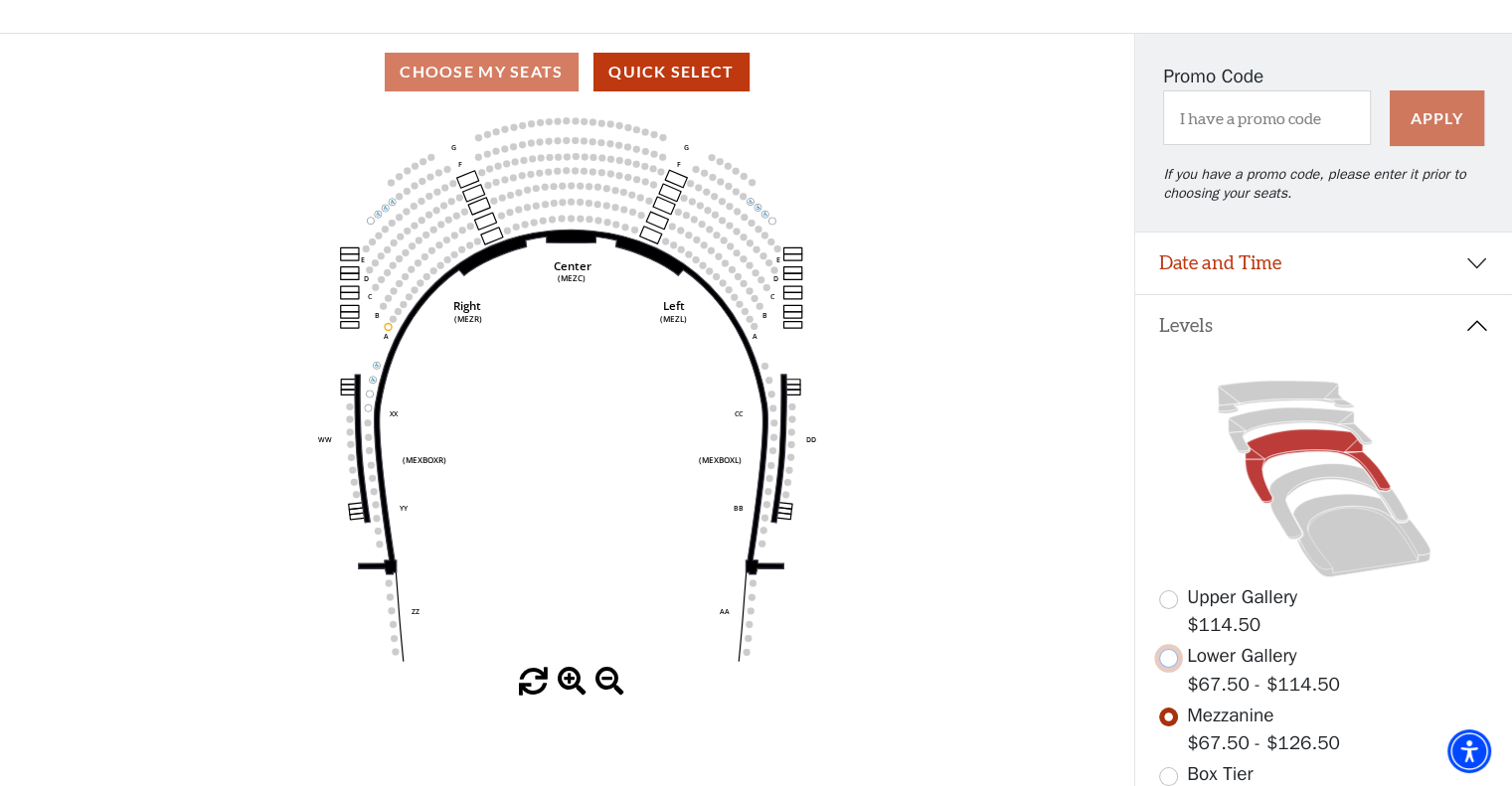 click at bounding box center (1168, 658) 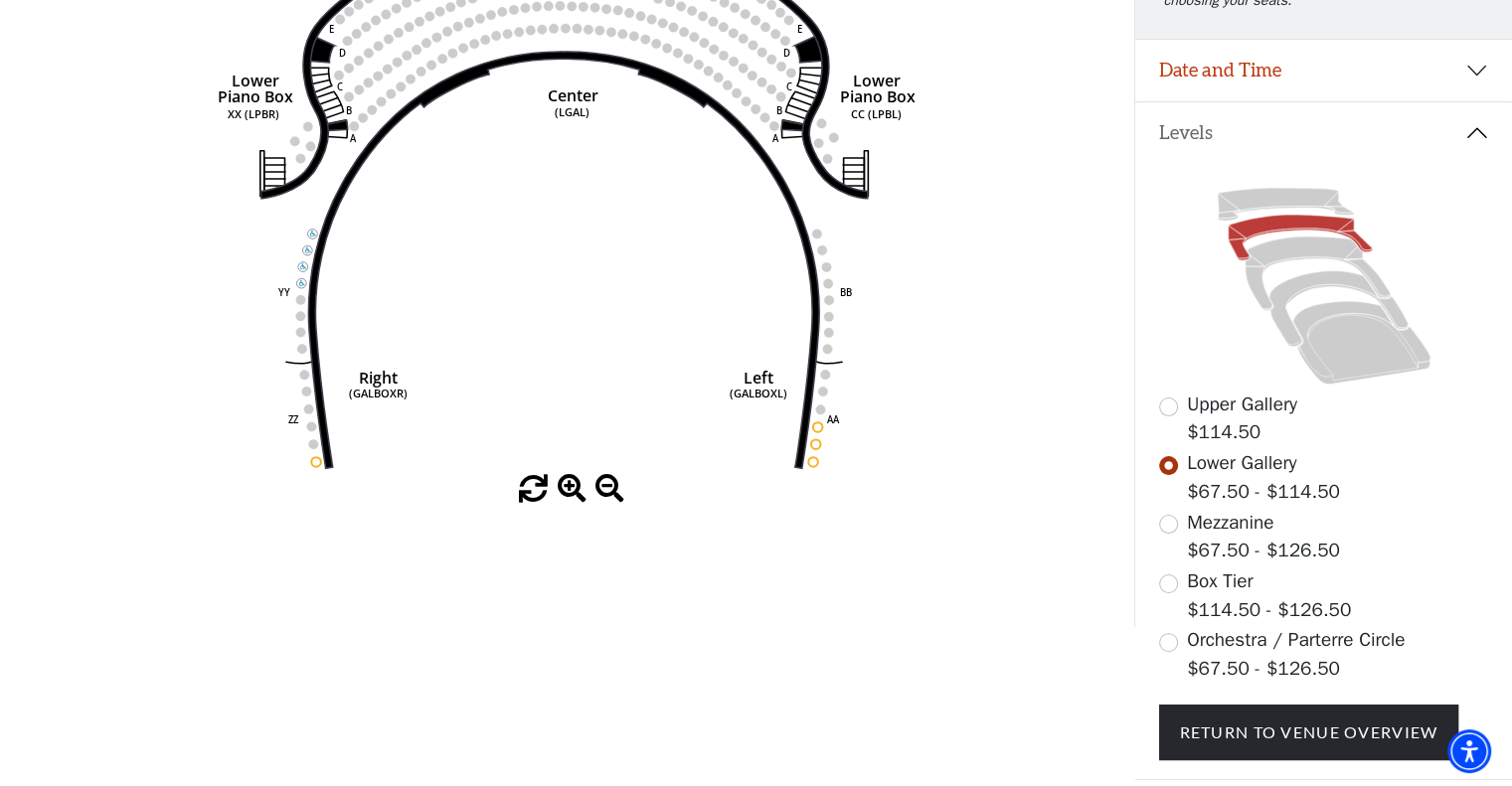 scroll, scrollTop: 338, scrollLeft: 0, axis: vertical 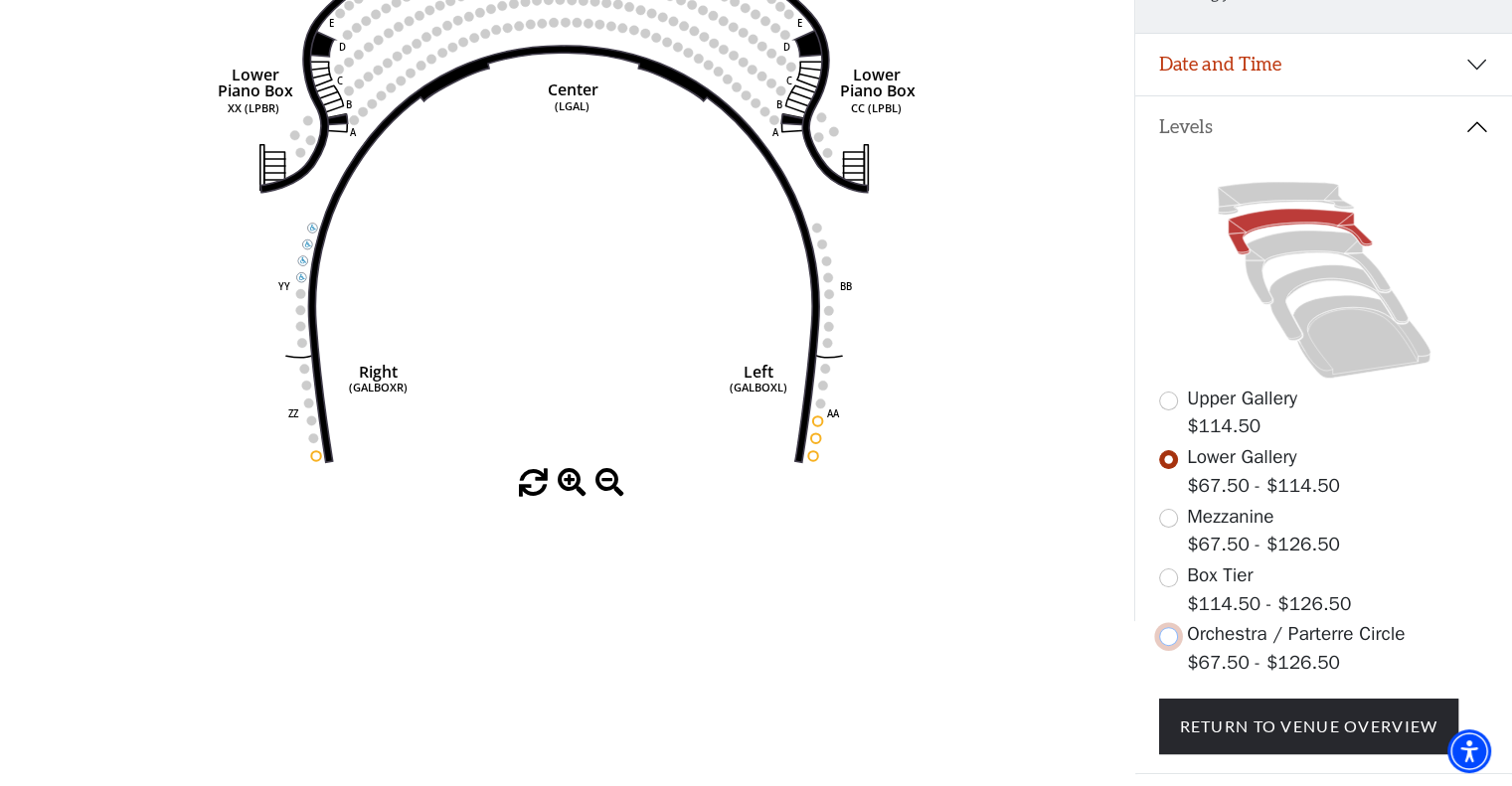 click at bounding box center [1168, 636] 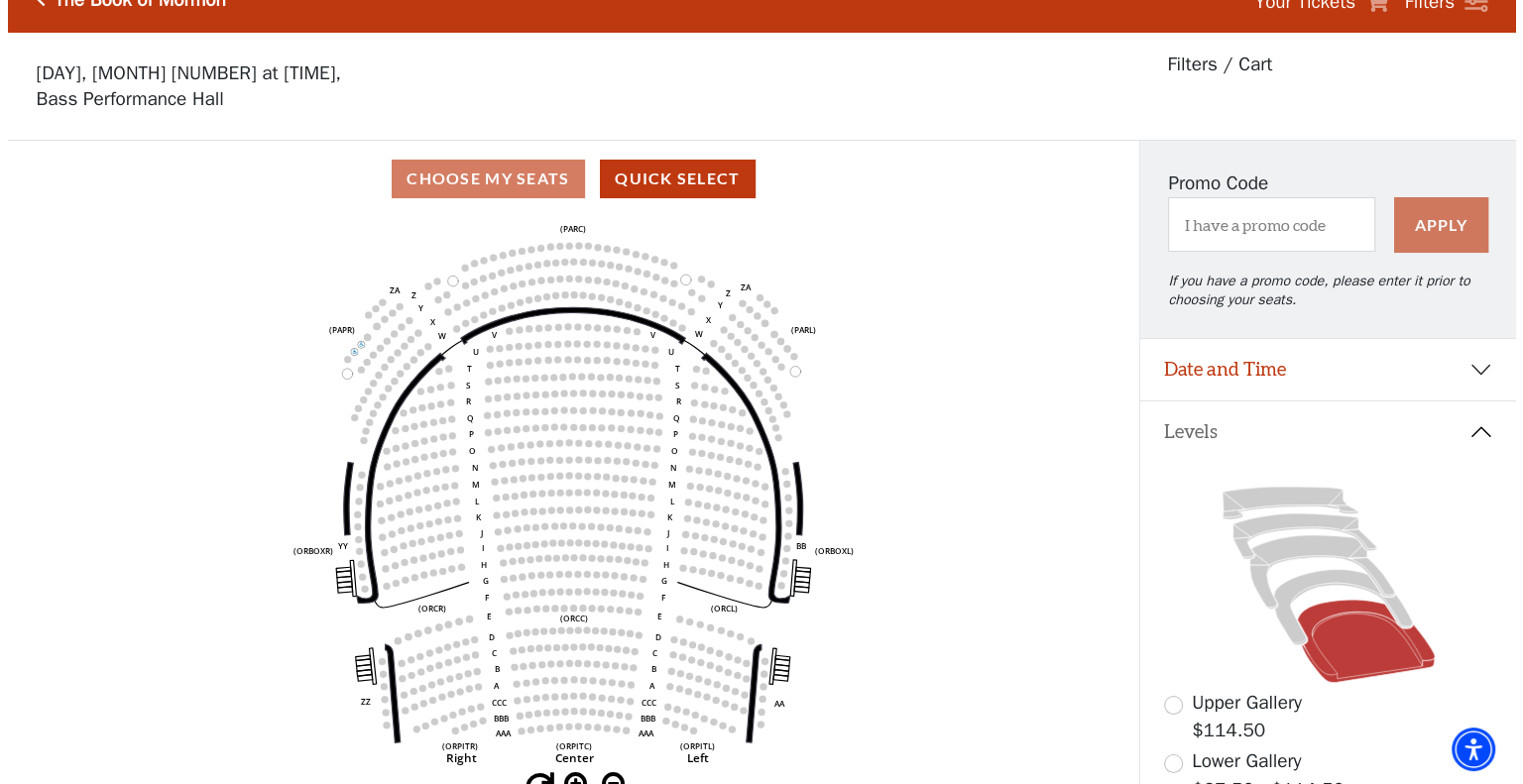 scroll, scrollTop: 0, scrollLeft: 0, axis: both 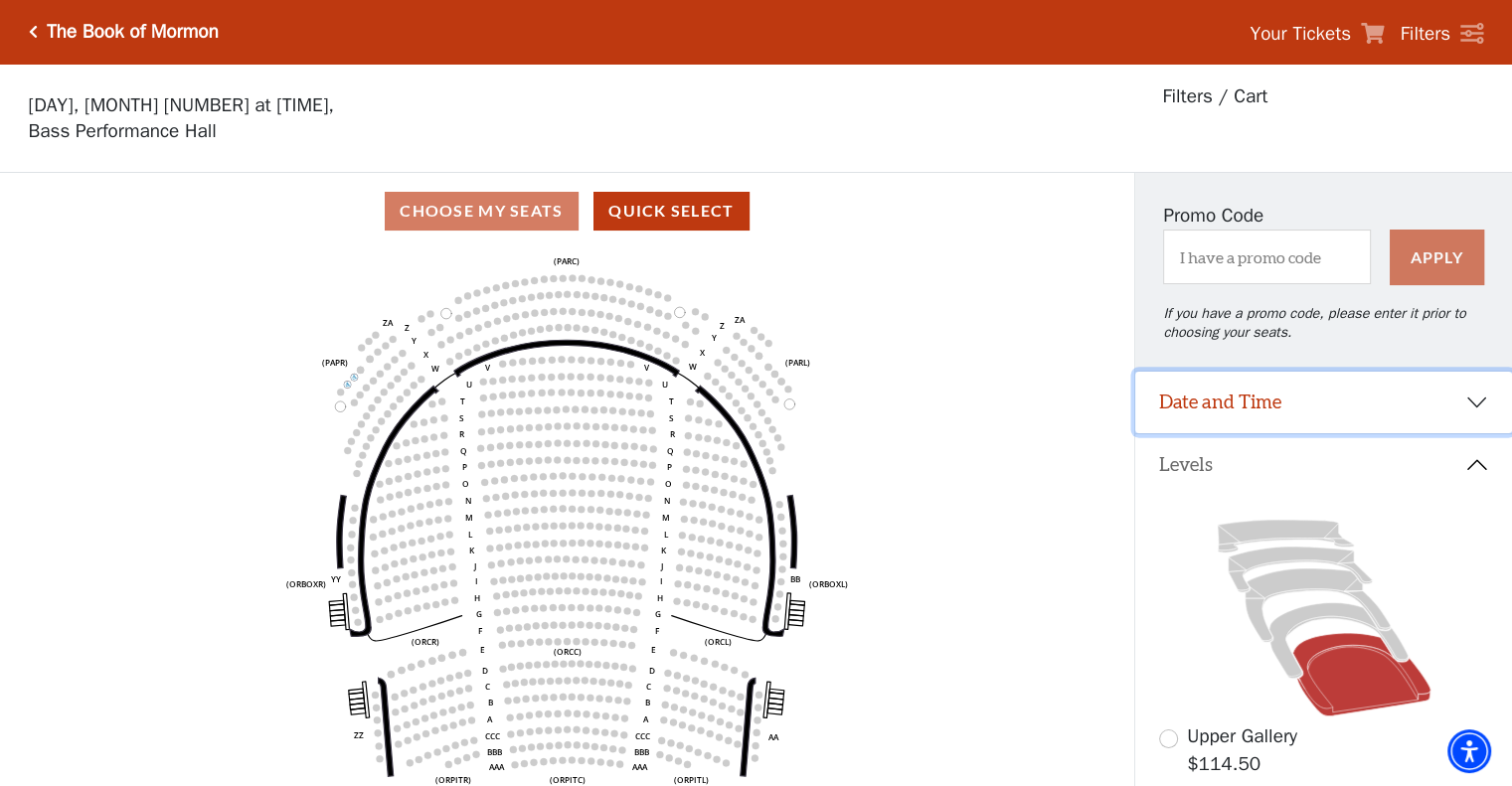 click on "Date and Time" at bounding box center [1323, 402] 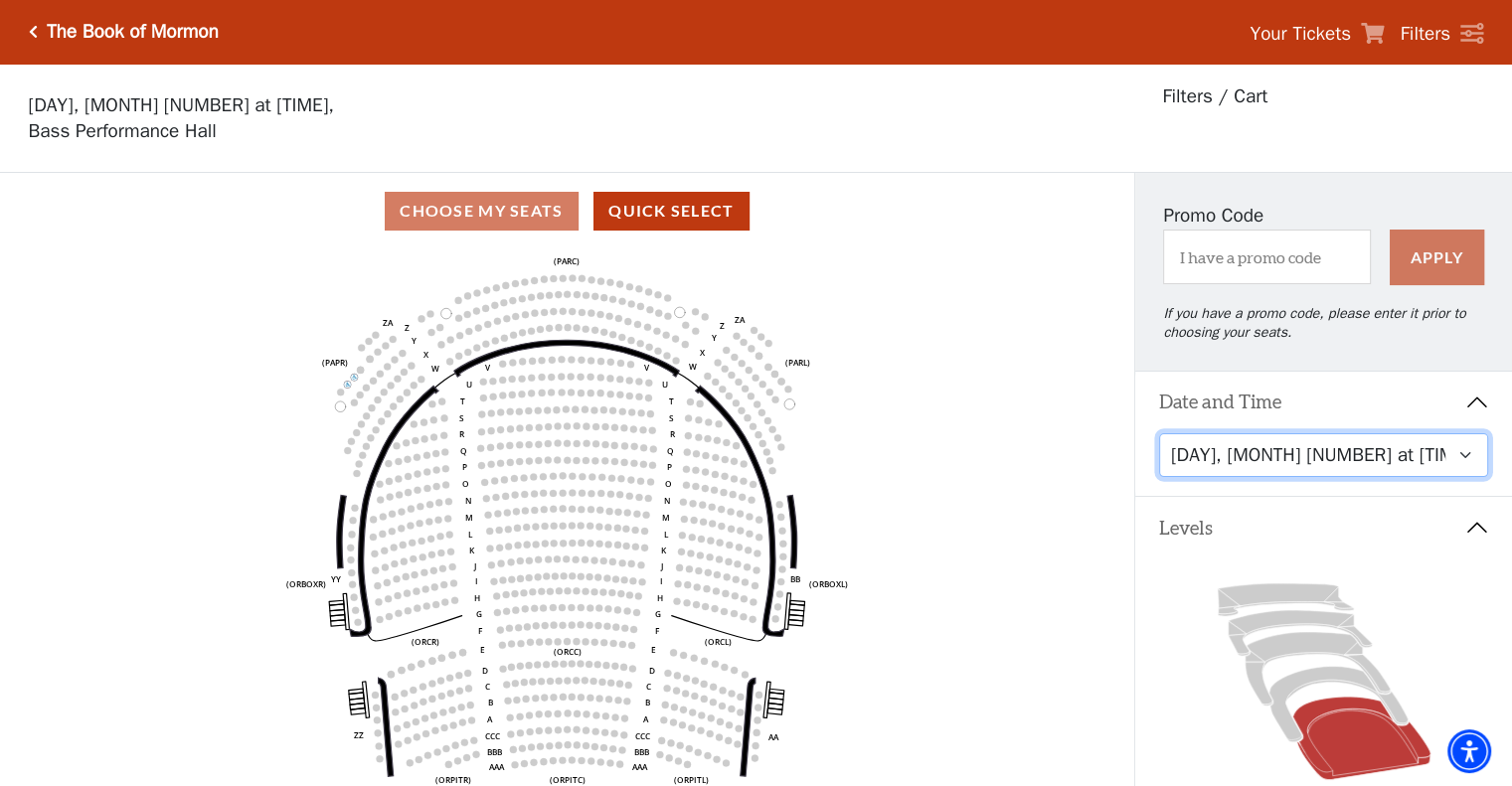 click on "[DAY], [MONTH] [NUMBER] at [TIME] [DAY], [MONTH] [NUMBER] at [TIME] [DAY], [MONTH] [NUMBER] at [TIME] [DAY], [MONTH] [NUMBER] at [TIME] [DAY], [MONTH] [NUMBER] at [TIME]" at bounding box center [1324, 455] 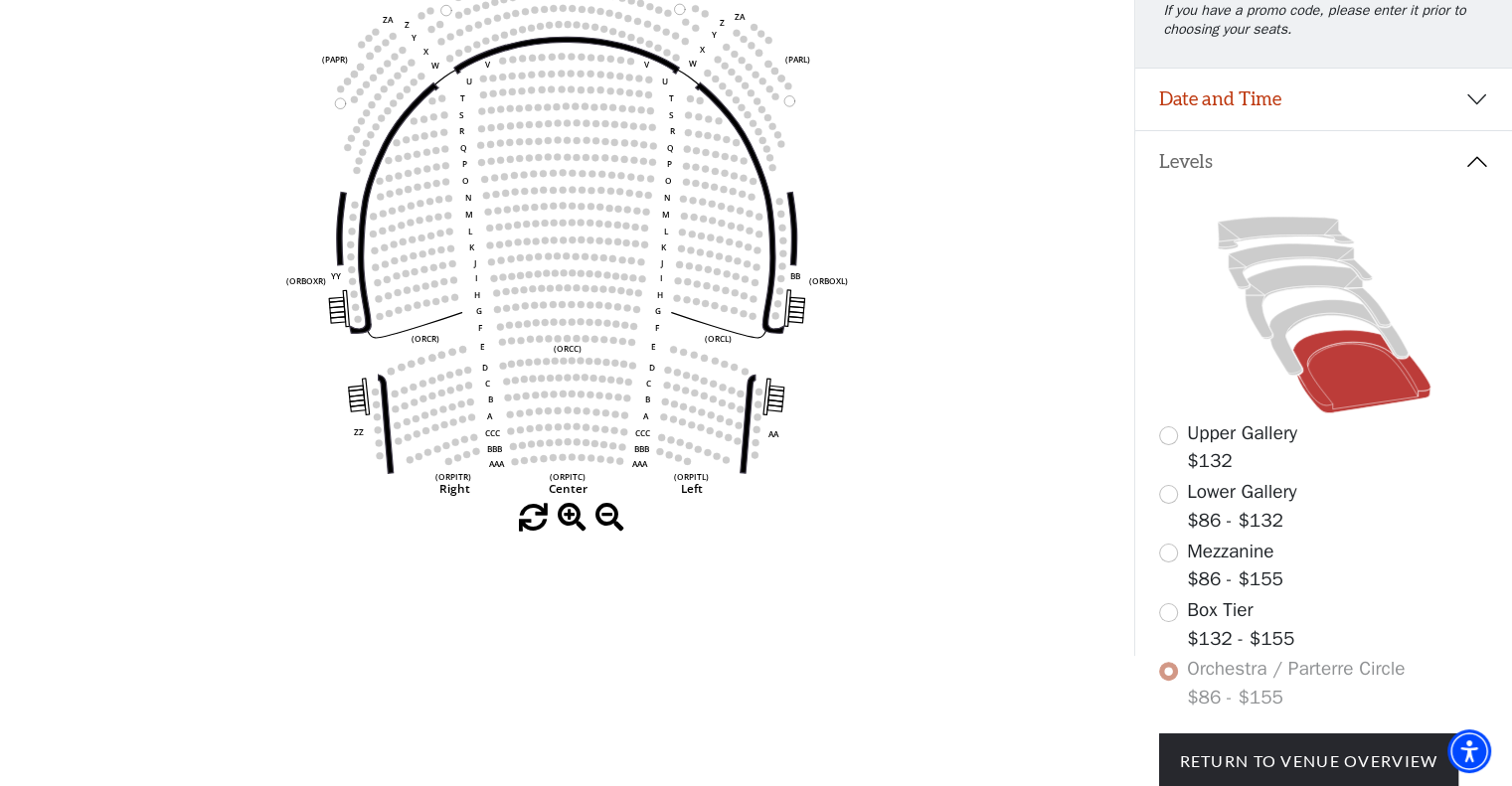 scroll, scrollTop: 335, scrollLeft: 0, axis: vertical 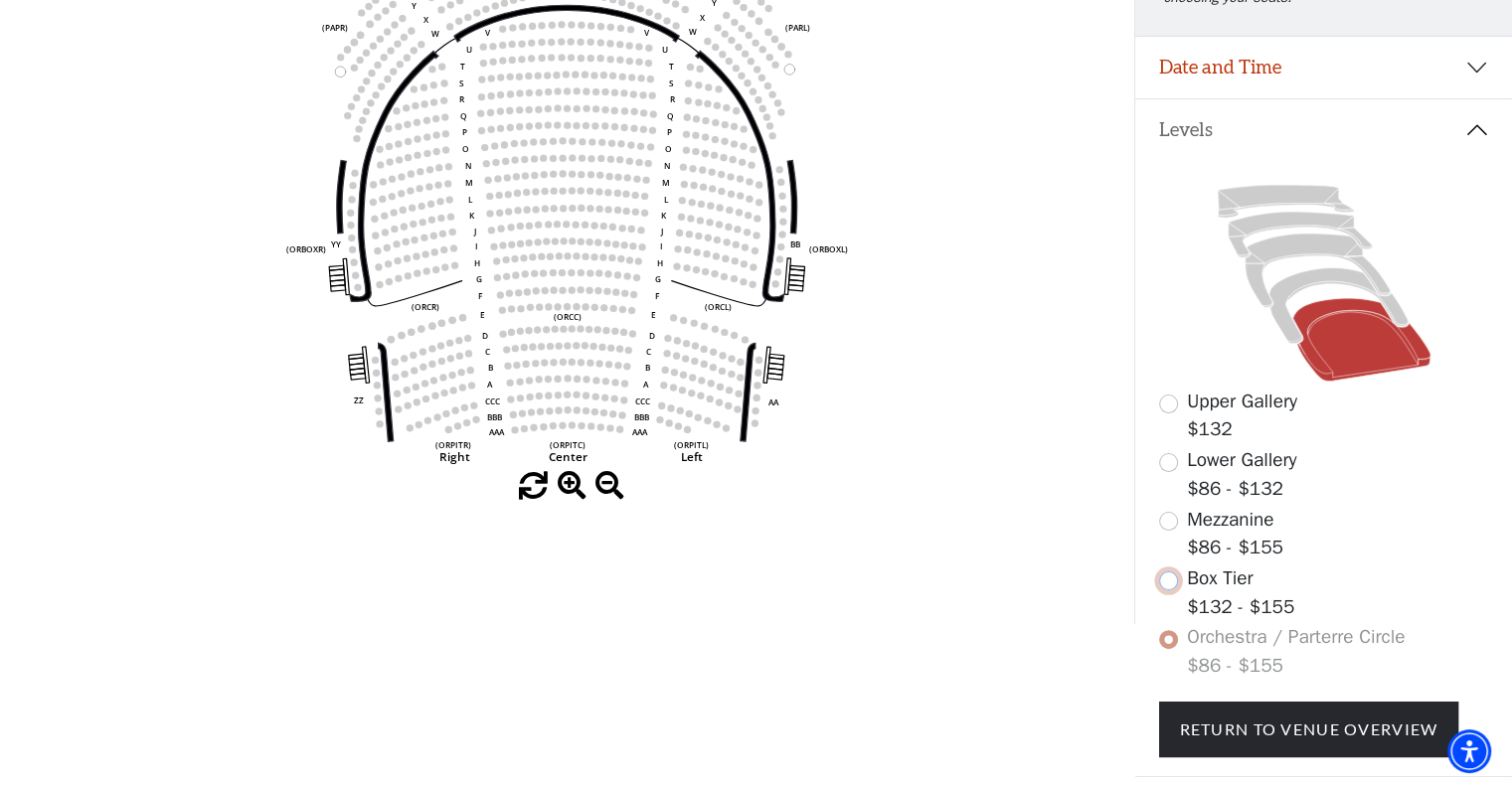 click at bounding box center [1168, 580] 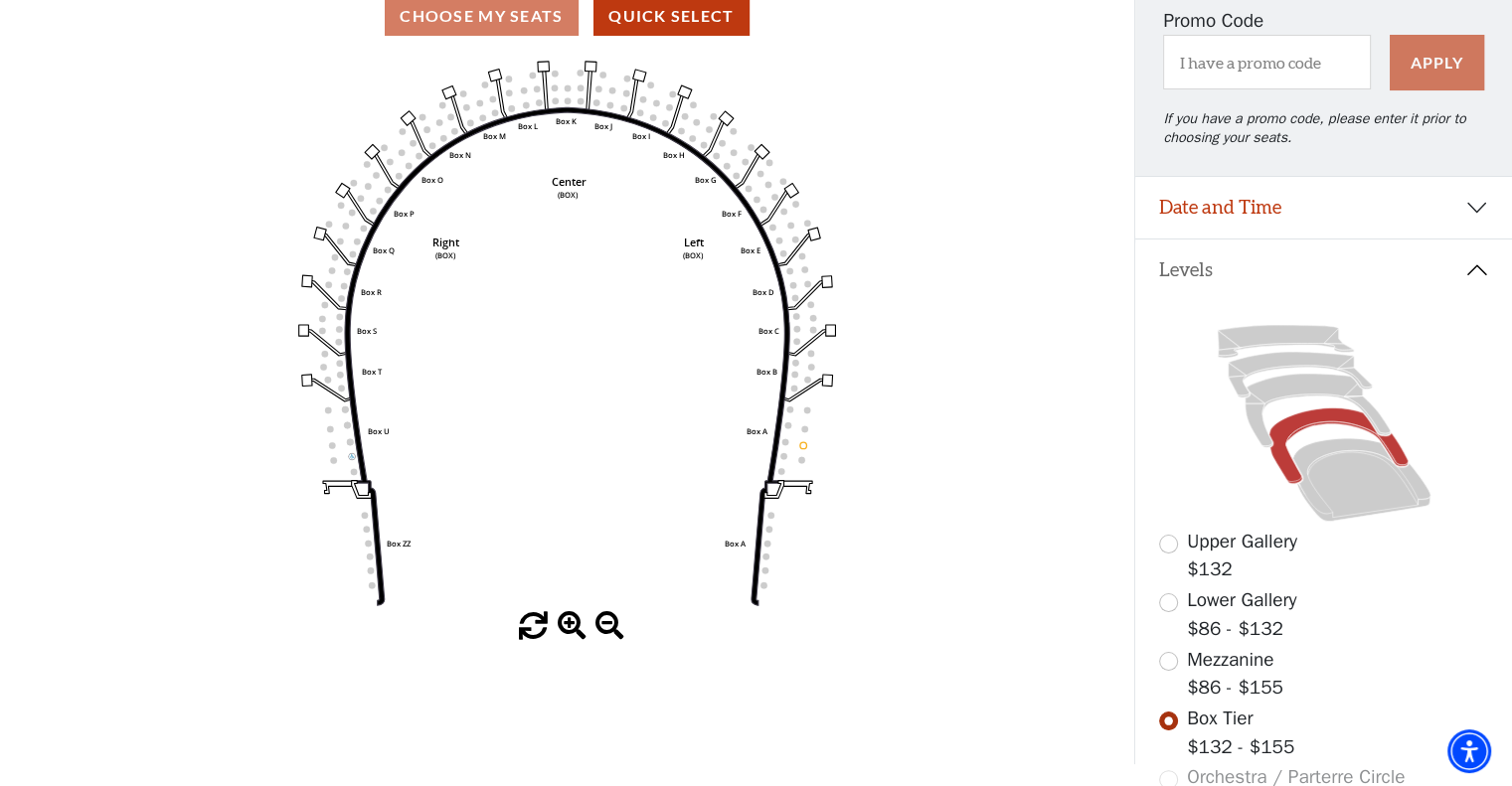 scroll, scrollTop: 235, scrollLeft: 0, axis: vertical 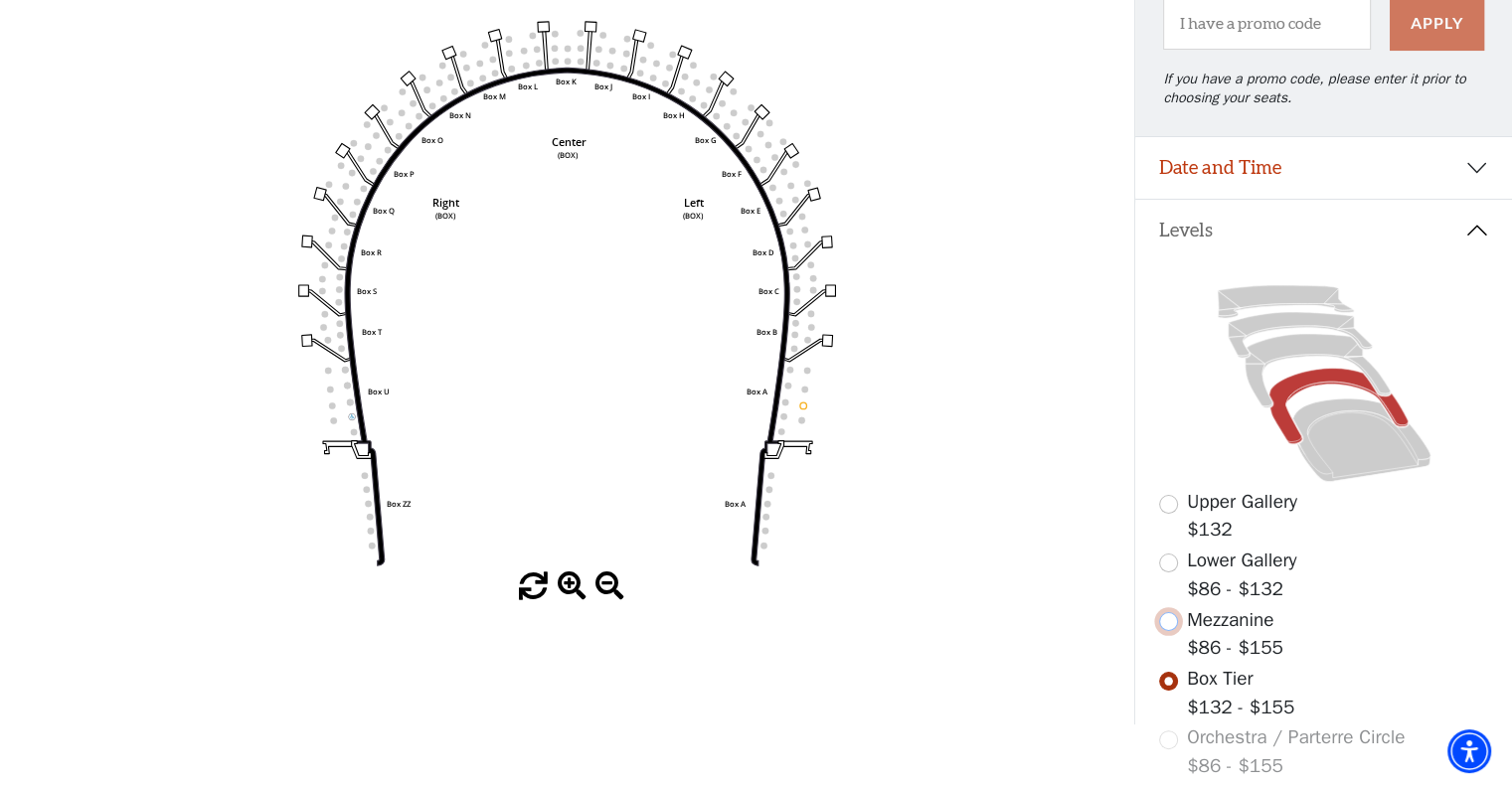 click at bounding box center (1168, 621) 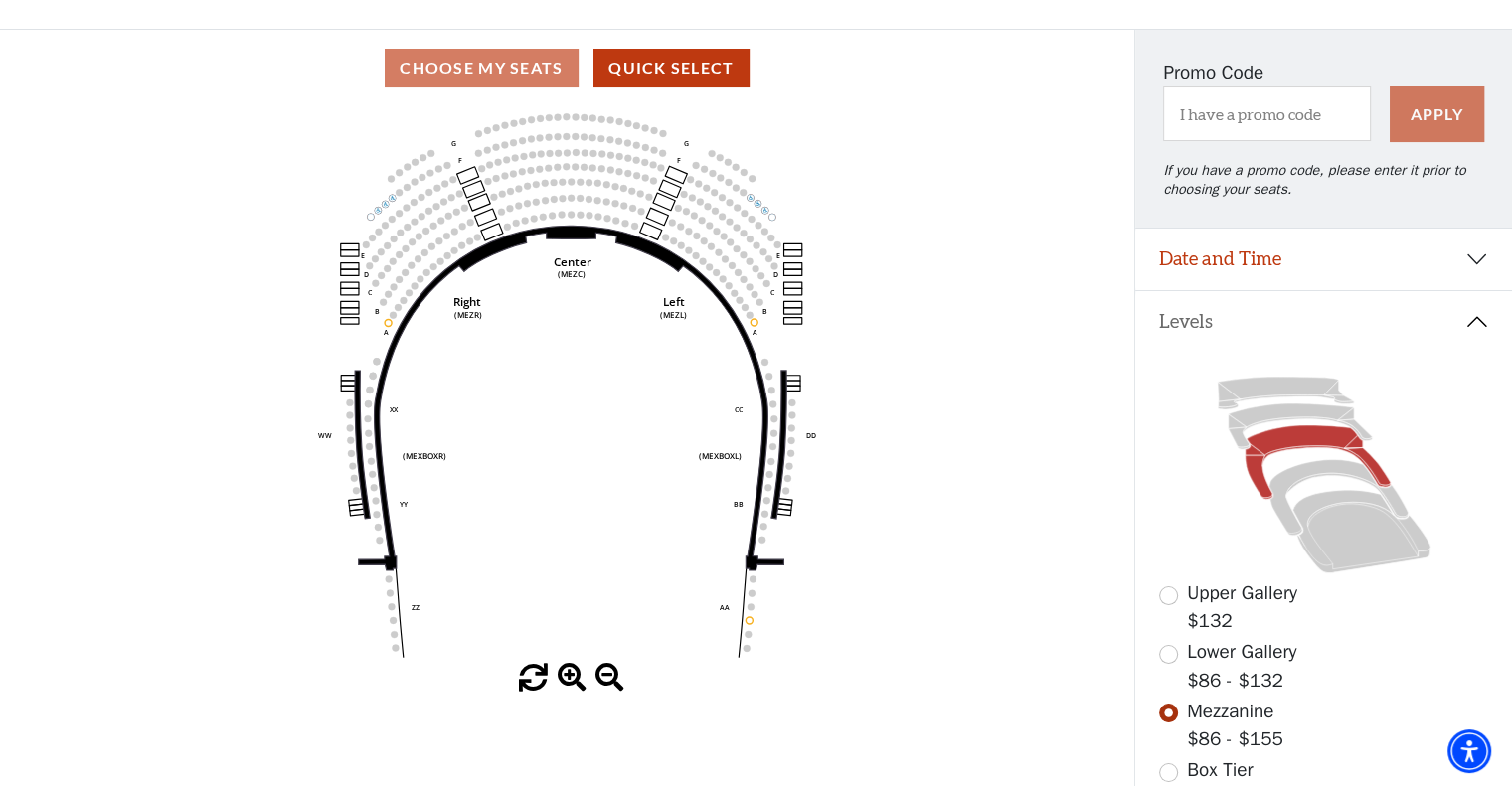 scroll, scrollTop: 144, scrollLeft: 0, axis: vertical 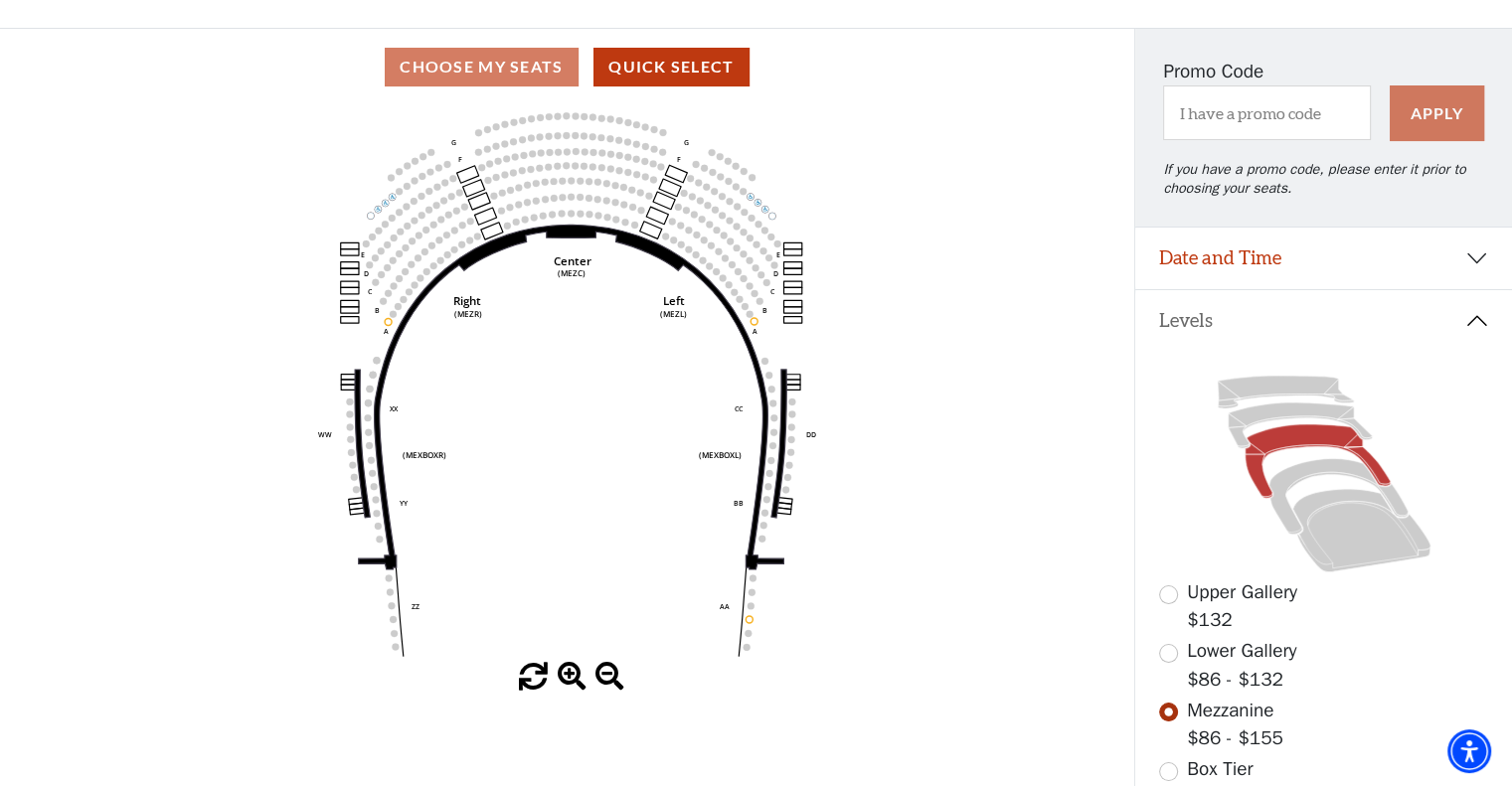 click on "Choose My Seats
Quick Select" at bounding box center (567, 67) 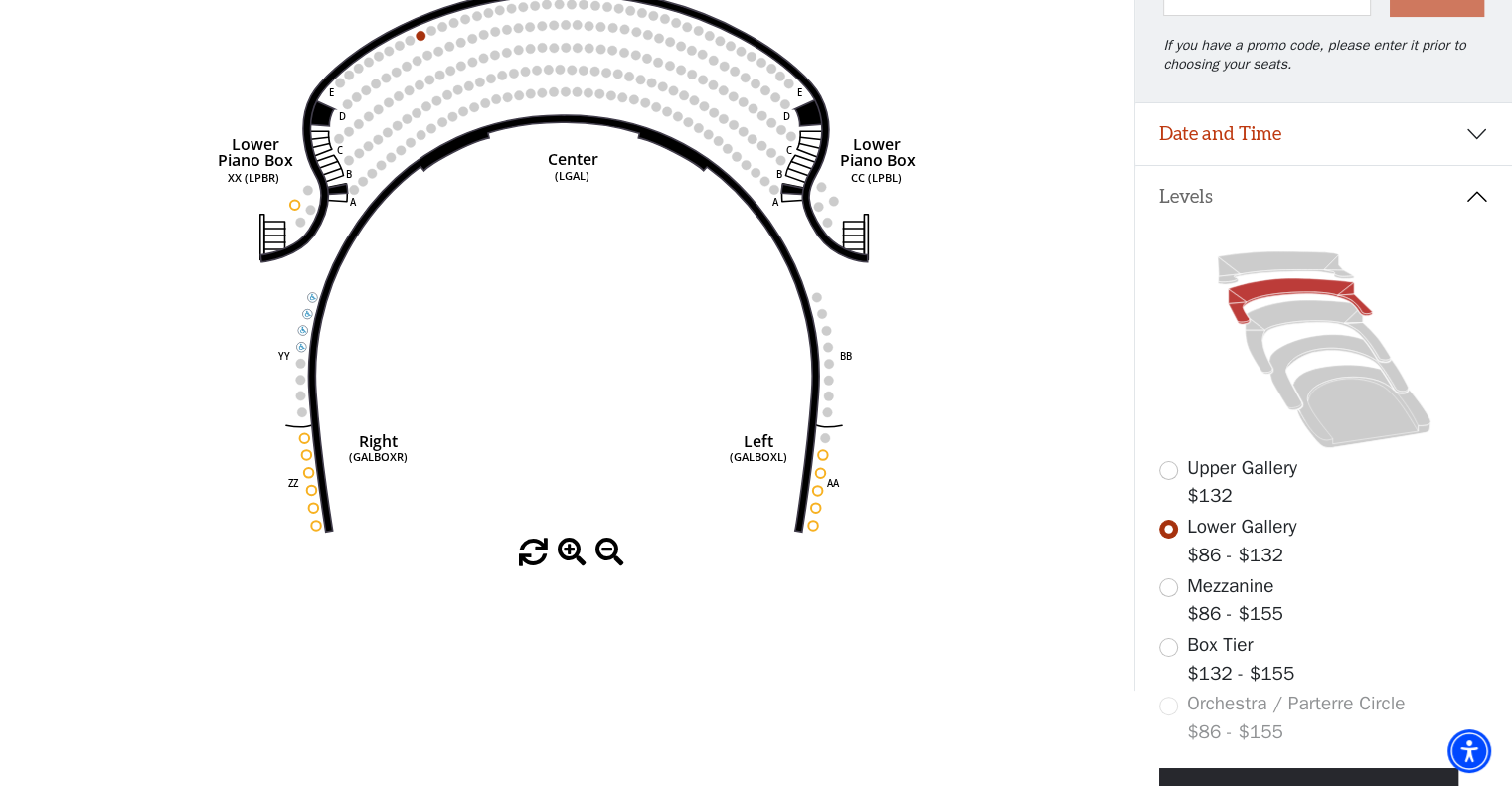 scroll, scrollTop: 270, scrollLeft: 0, axis: vertical 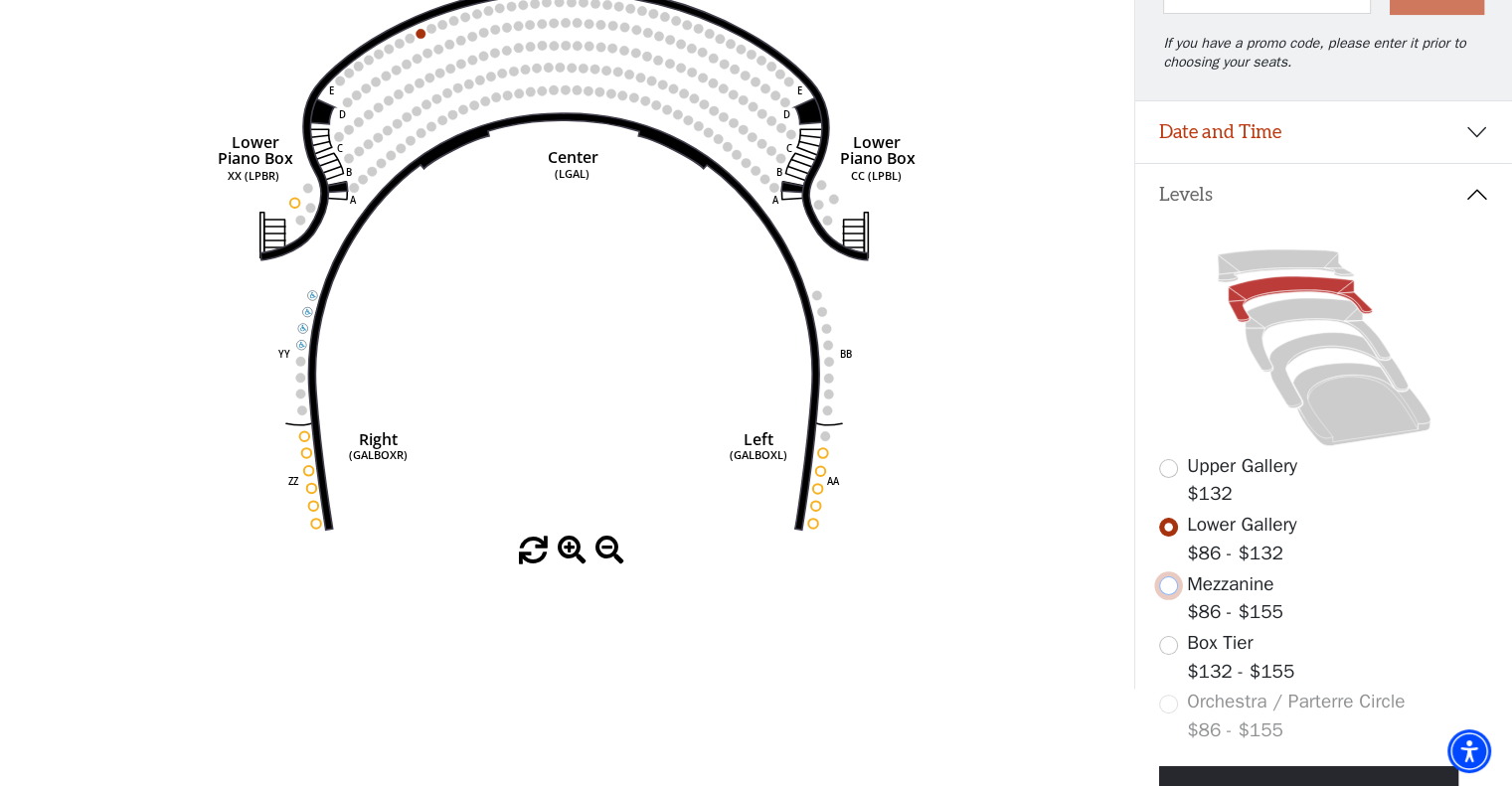 click at bounding box center [1168, 585] 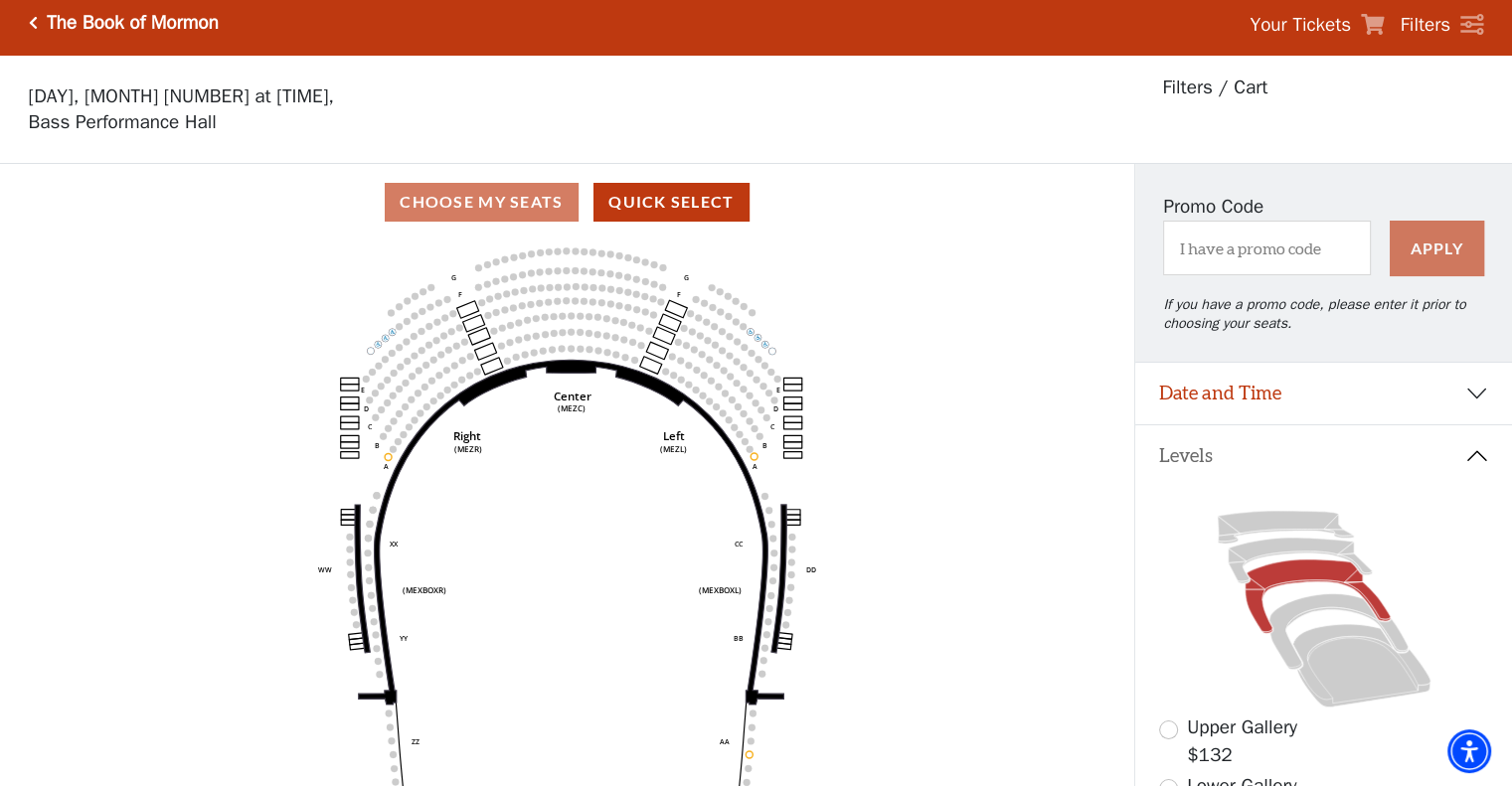 scroll, scrollTop: 8, scrollLeft: 0, axis: vertical 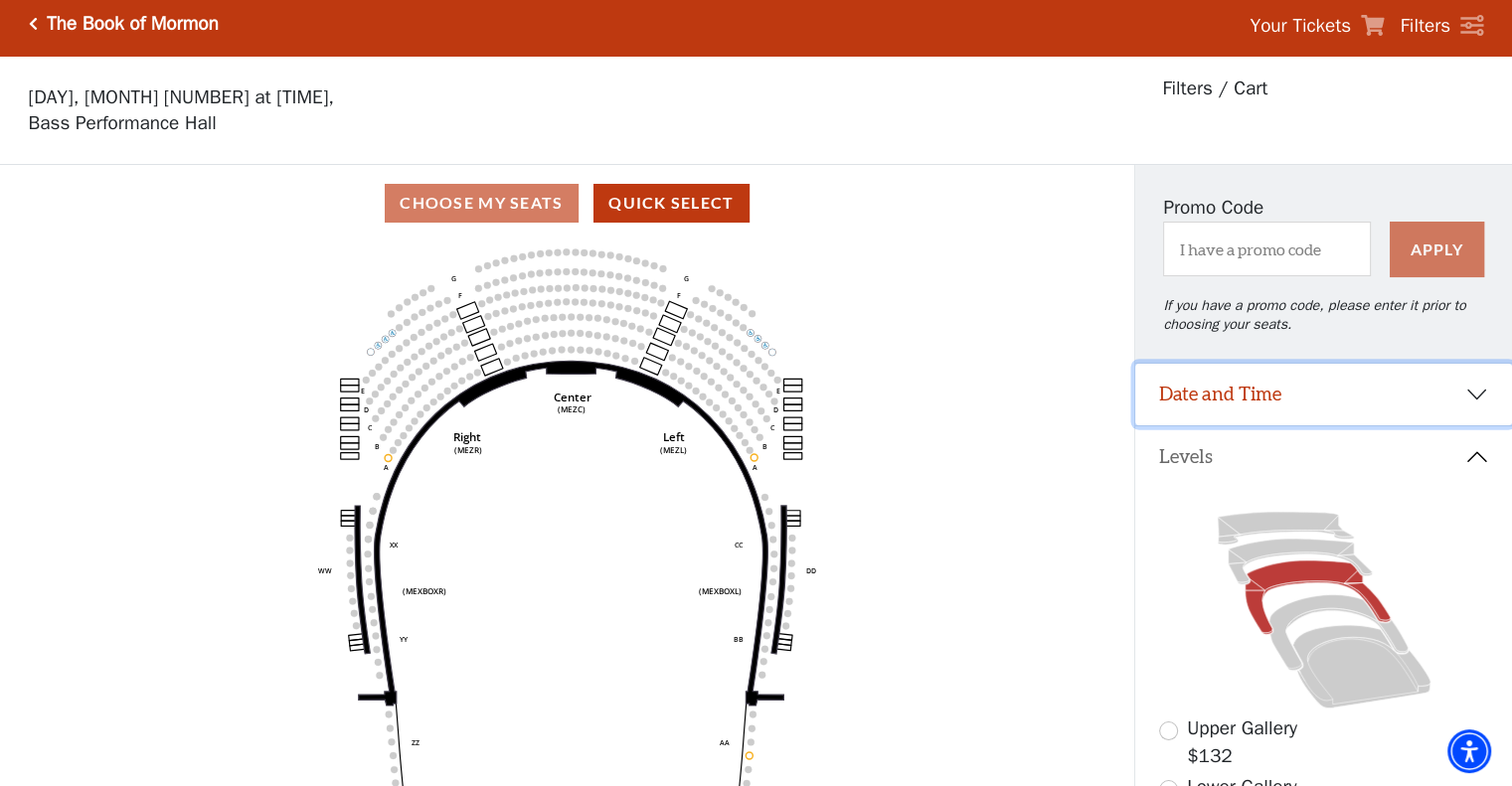 click on "Date and Time" at bounding box center [1323, 394] 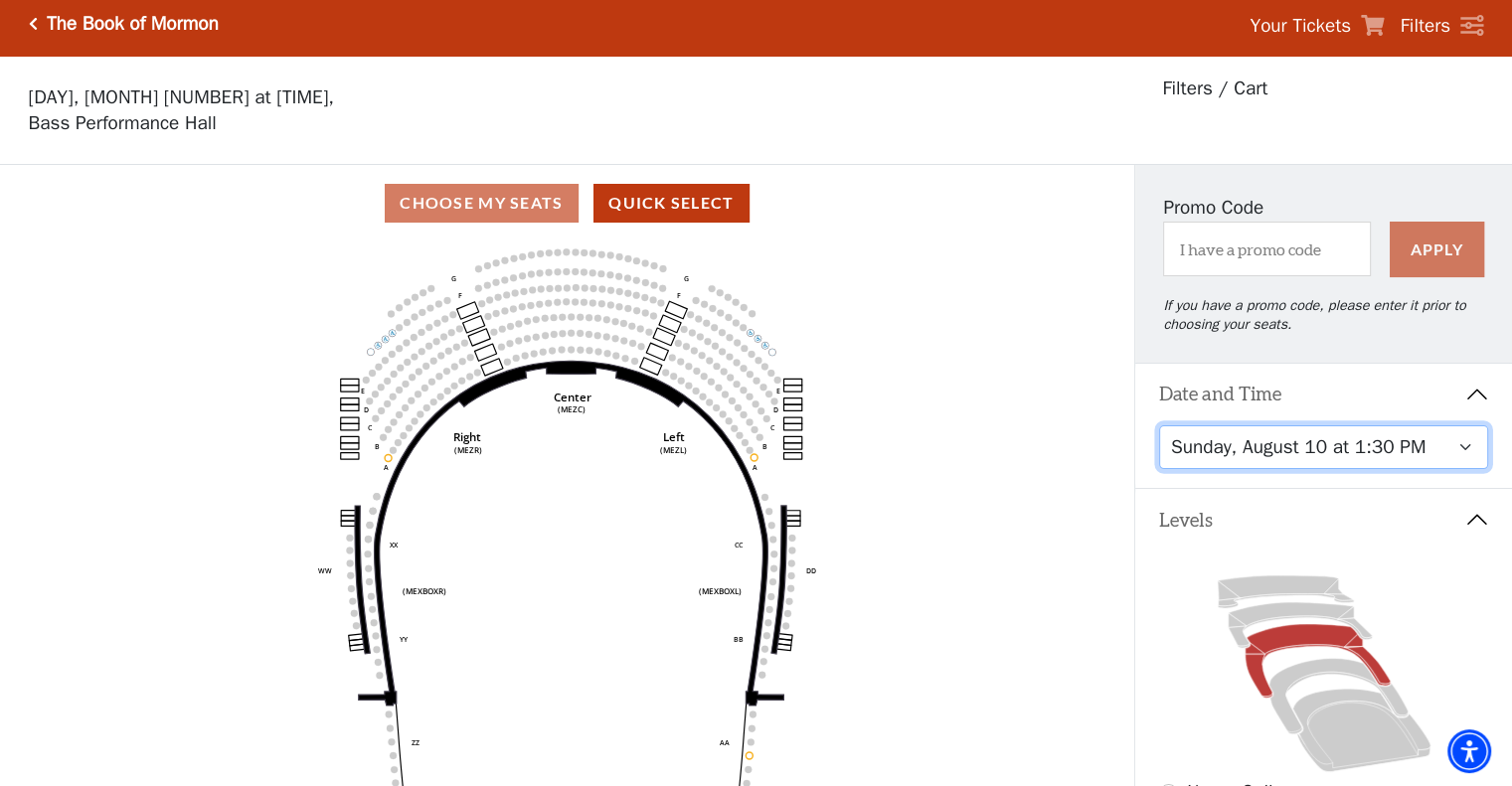 click on "[DAY], [MONTH] [NUMBER] at [TIME] [DAY], [MONTH] [NUMBER] at [TIME] [DAY], [MONTH] [NUMBER] at [TIME] [DAY], [MONTH] [NUMBER] at [TIME] [DAY], [MONTH] [NUMBER] at [TIME]" at bounding box center [1324, 447] 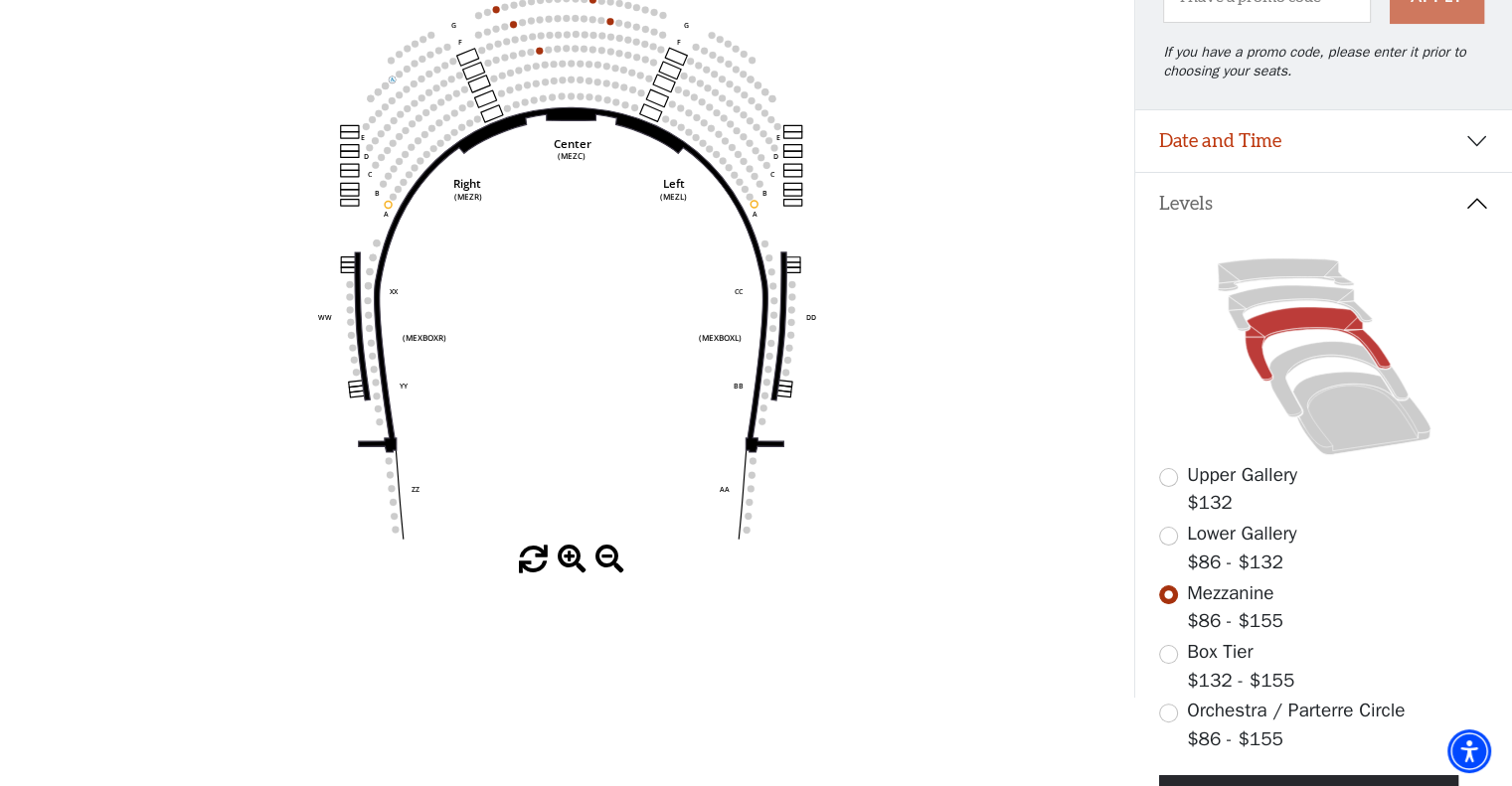 scroll, scrollTop: 264, scrollLeft: 0, axis: vertical 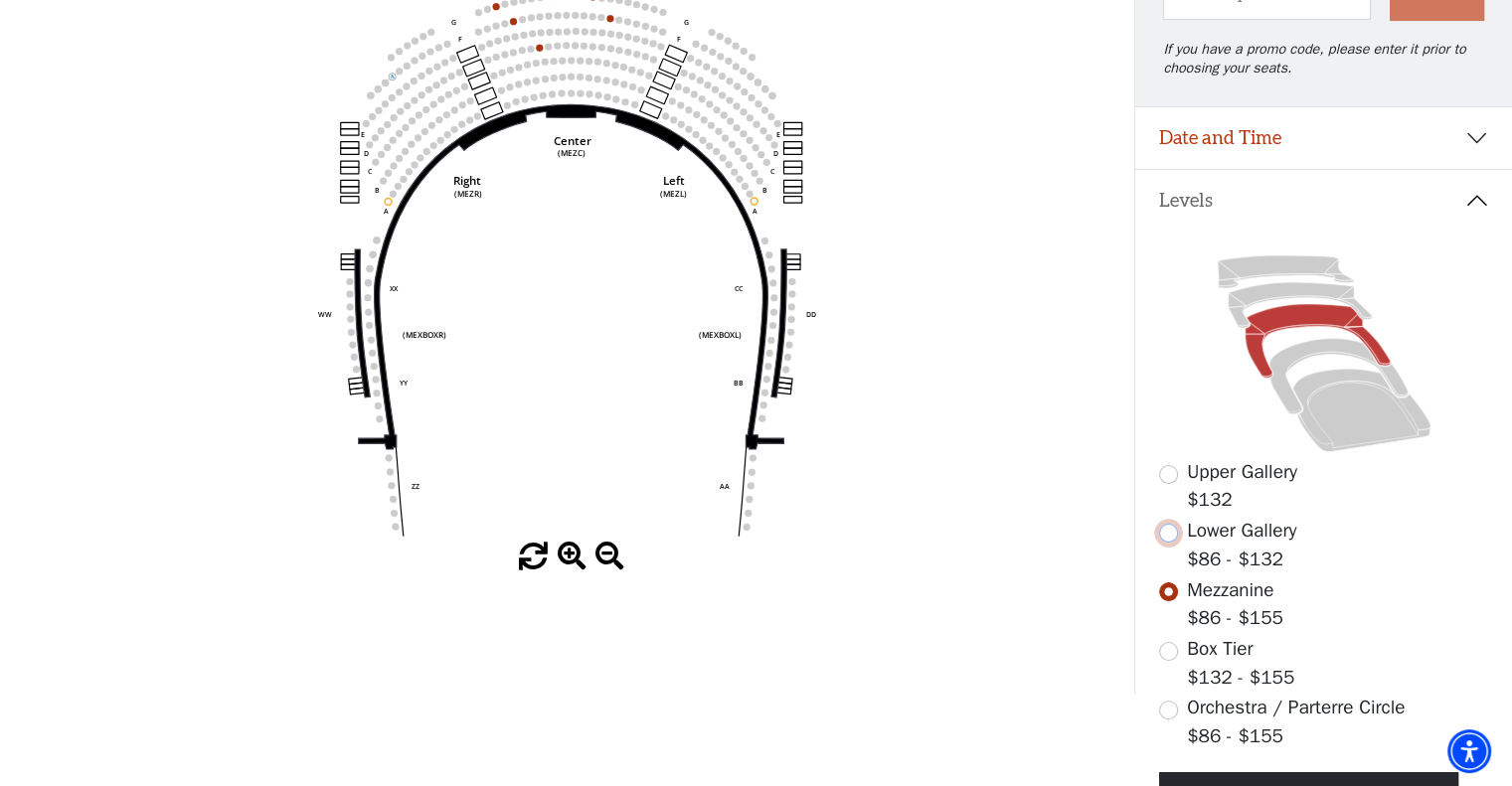 click at bounding box center (1168, 533) 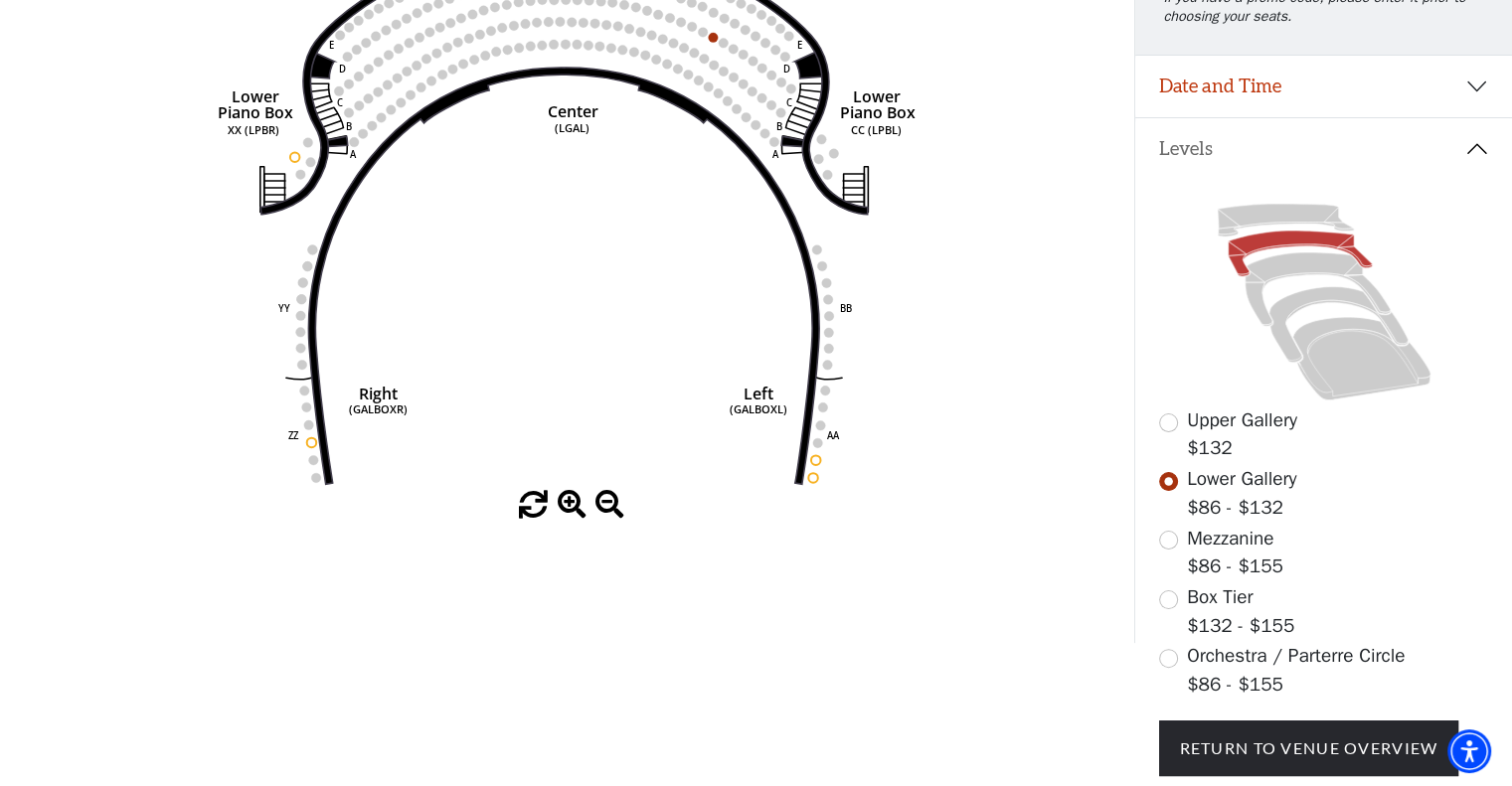 scroll, scrollTop: 318, scrollLeft: 0, axis: vertical 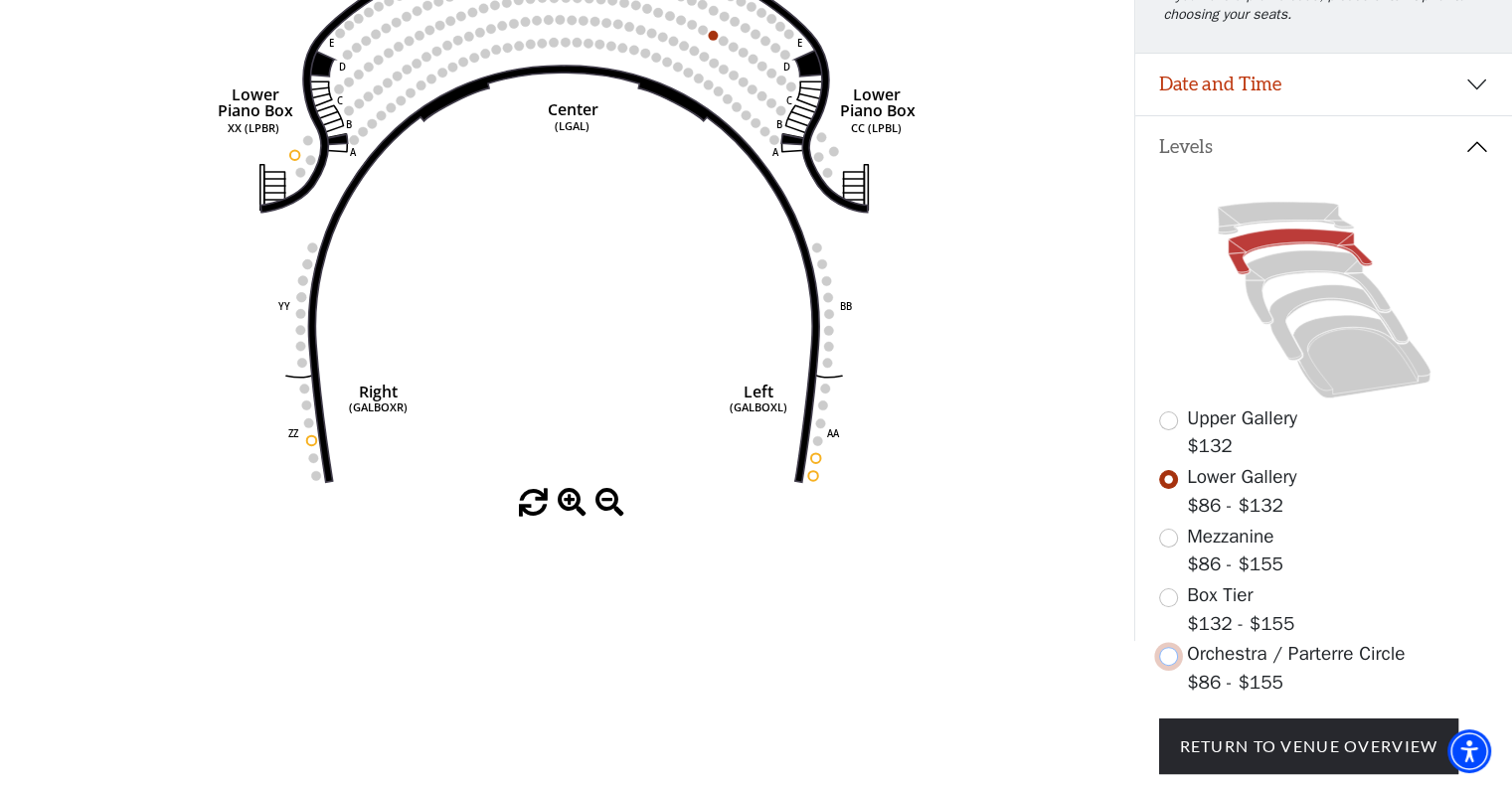click at bounding box center [1168, 656] 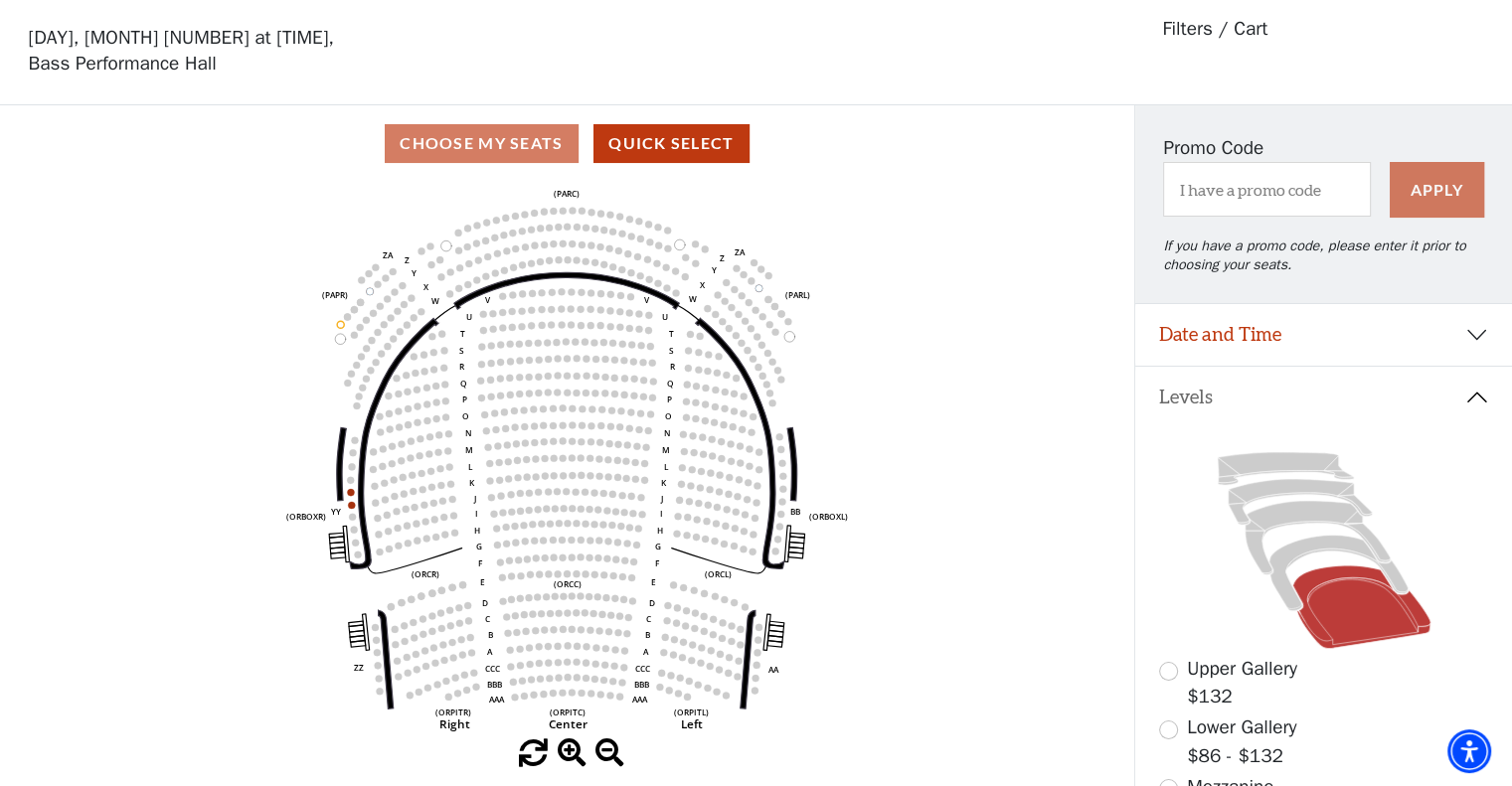 scroll, scrollTop: 91, scrollLeft: 0, axis: vertical 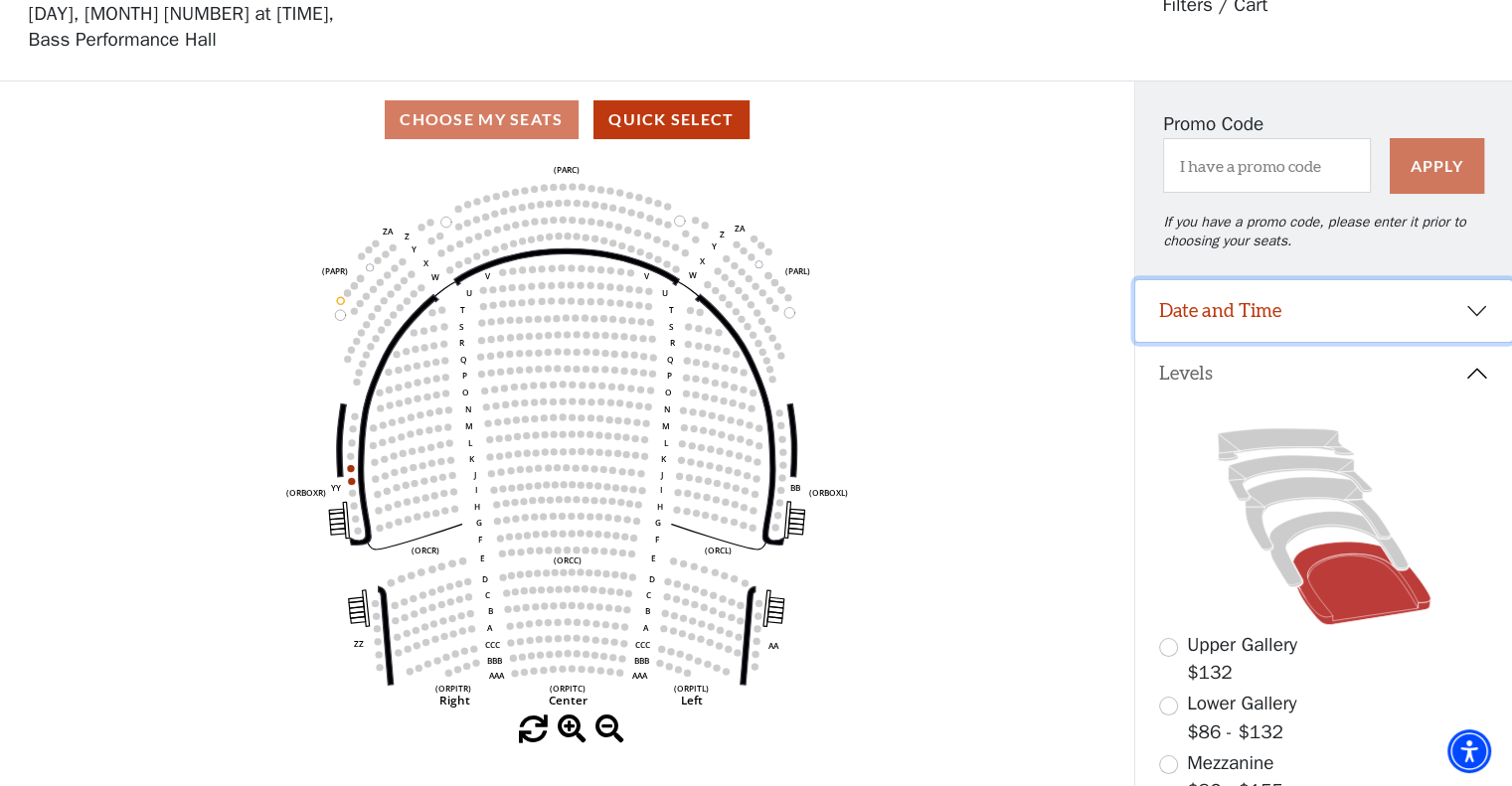 click on "Date and Time" at bounding box center [1323, 311] 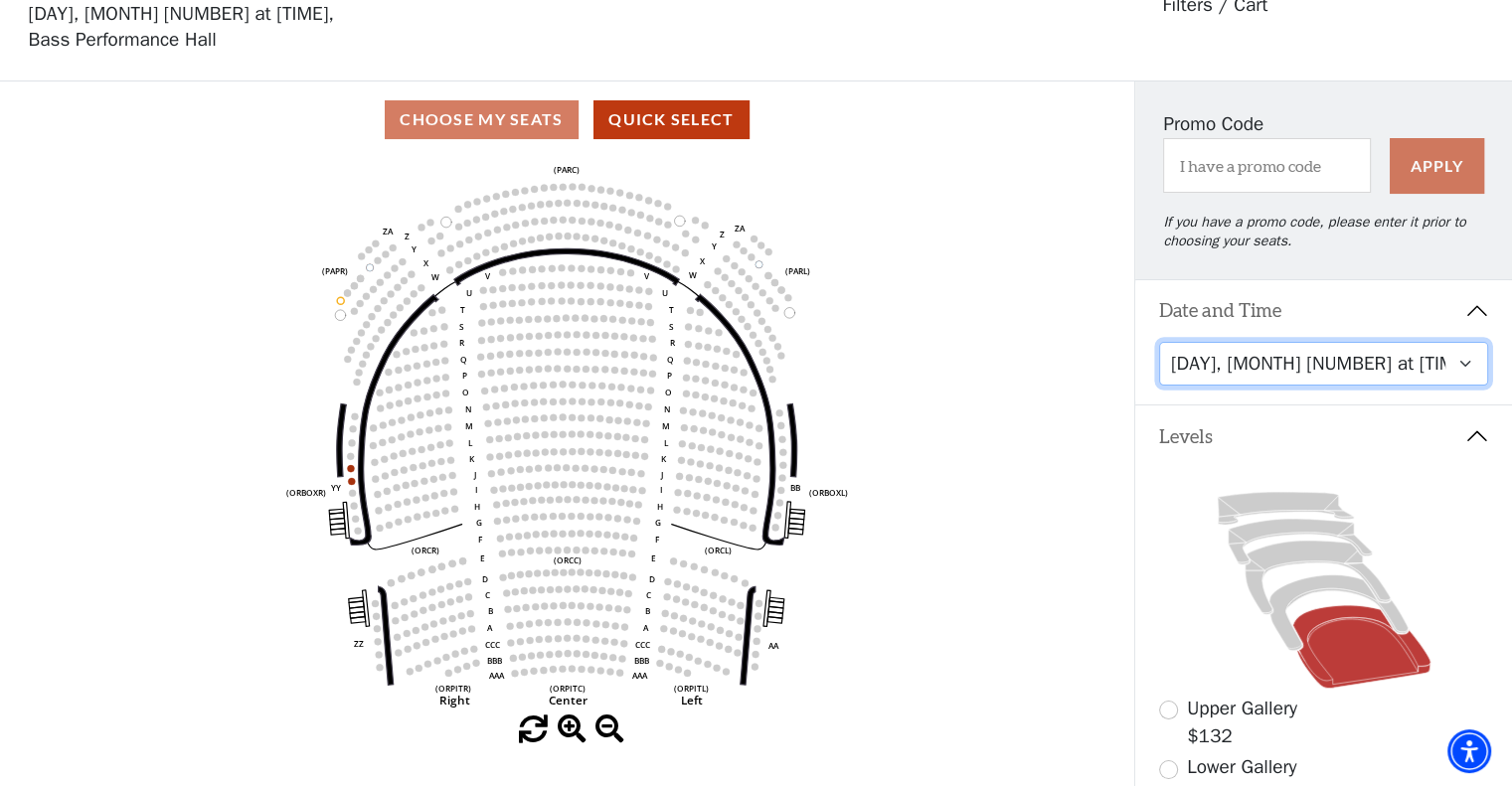 click on "[DAY], [MONTH] [NUMBER] at [TIME] [DAY], [MONTH] [NUMBER] at [TIME] [DAY], [MONTH] [NUMBER] at [TIME] [DAY], [MONTH] [NUMBER] at [TIME] [DAY], [MONTH] [NUMBER] at [TIME]" at bounding box center [1324, 364] 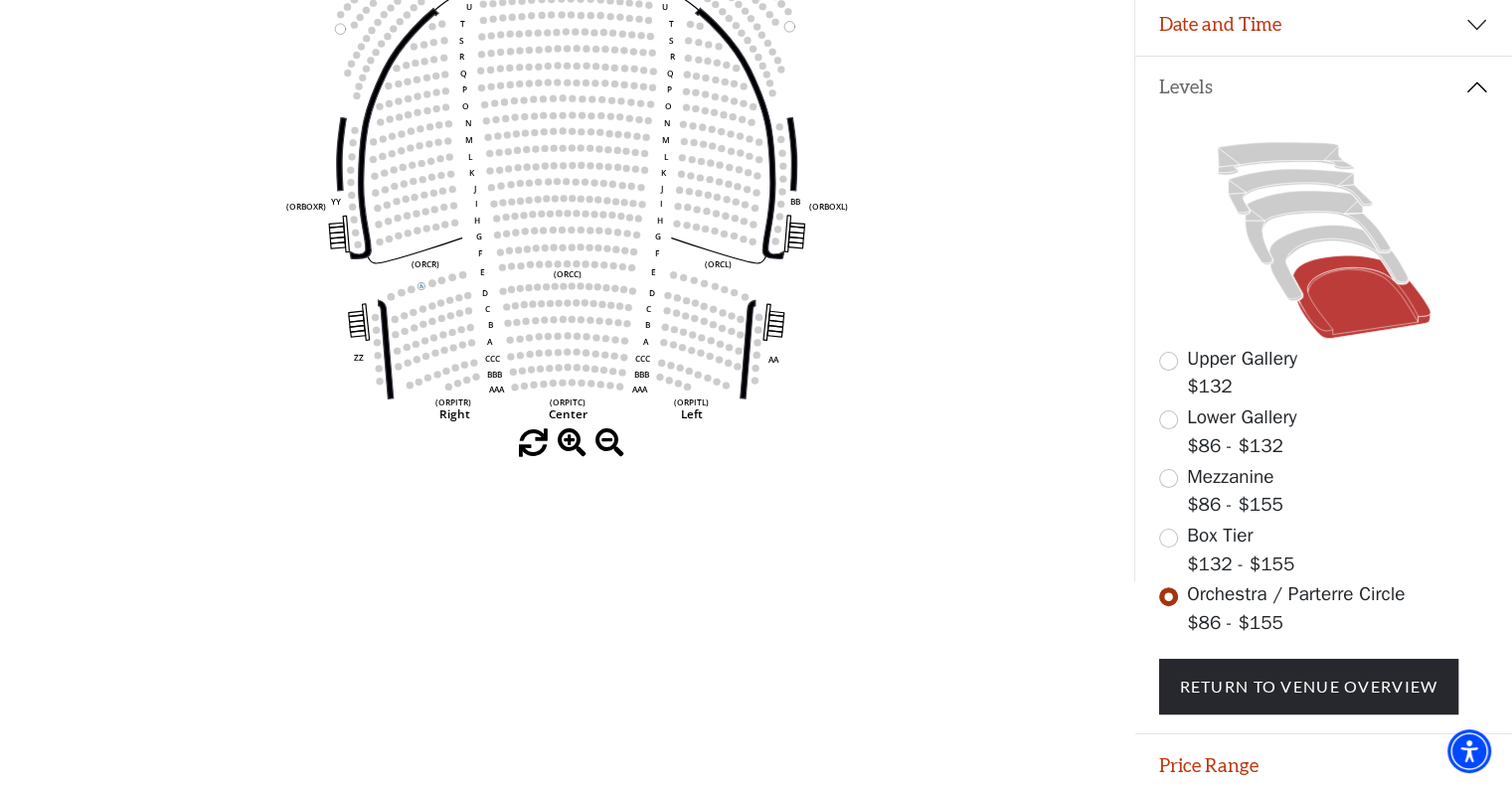 scroll, scrollTop: 386, scrollLeft: 0, axis: vertical 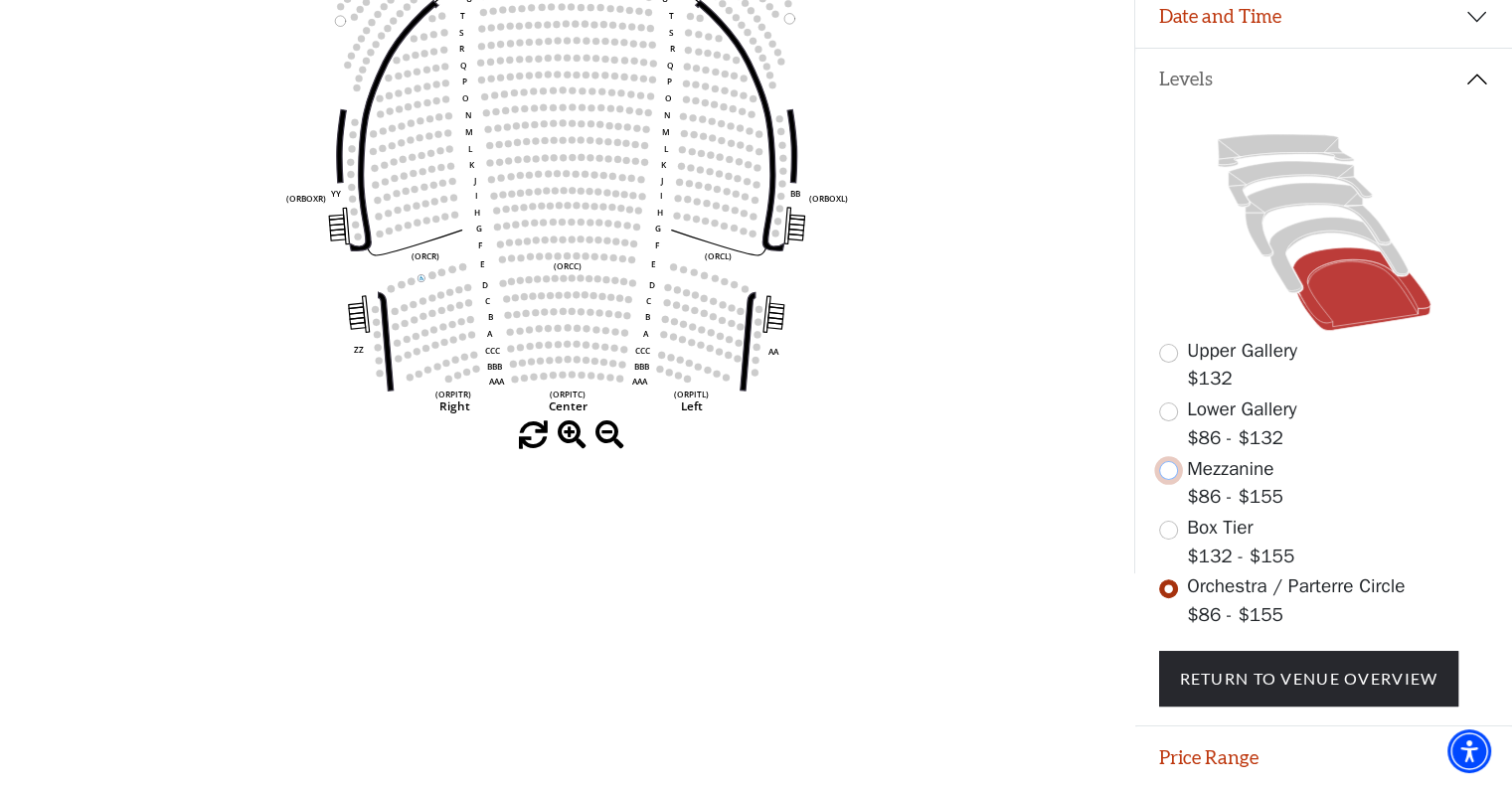 click at bounding box center [1168, 470] 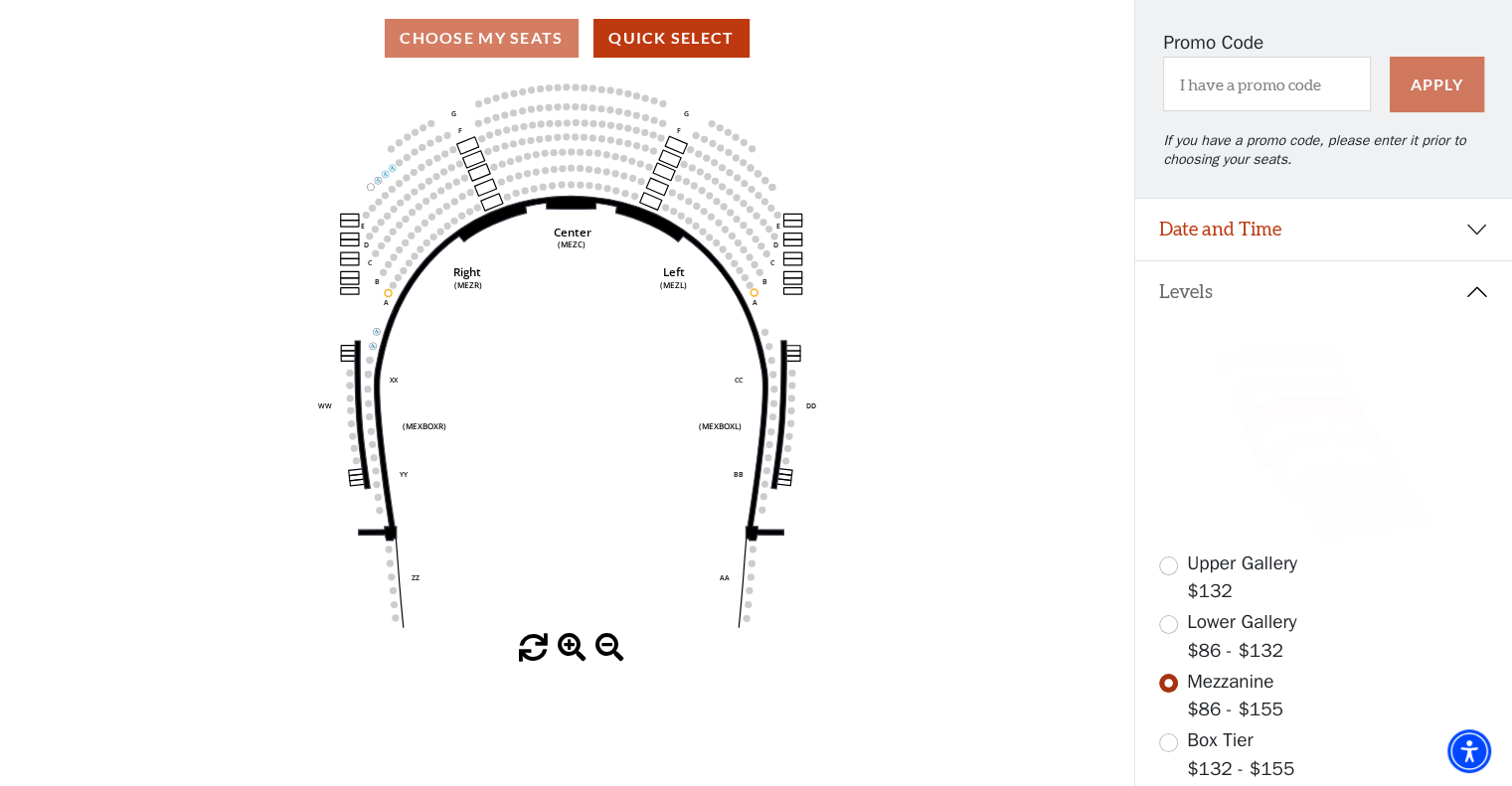 scroll, scrollTop: 179, scrollLeft: 0, axis: vertical 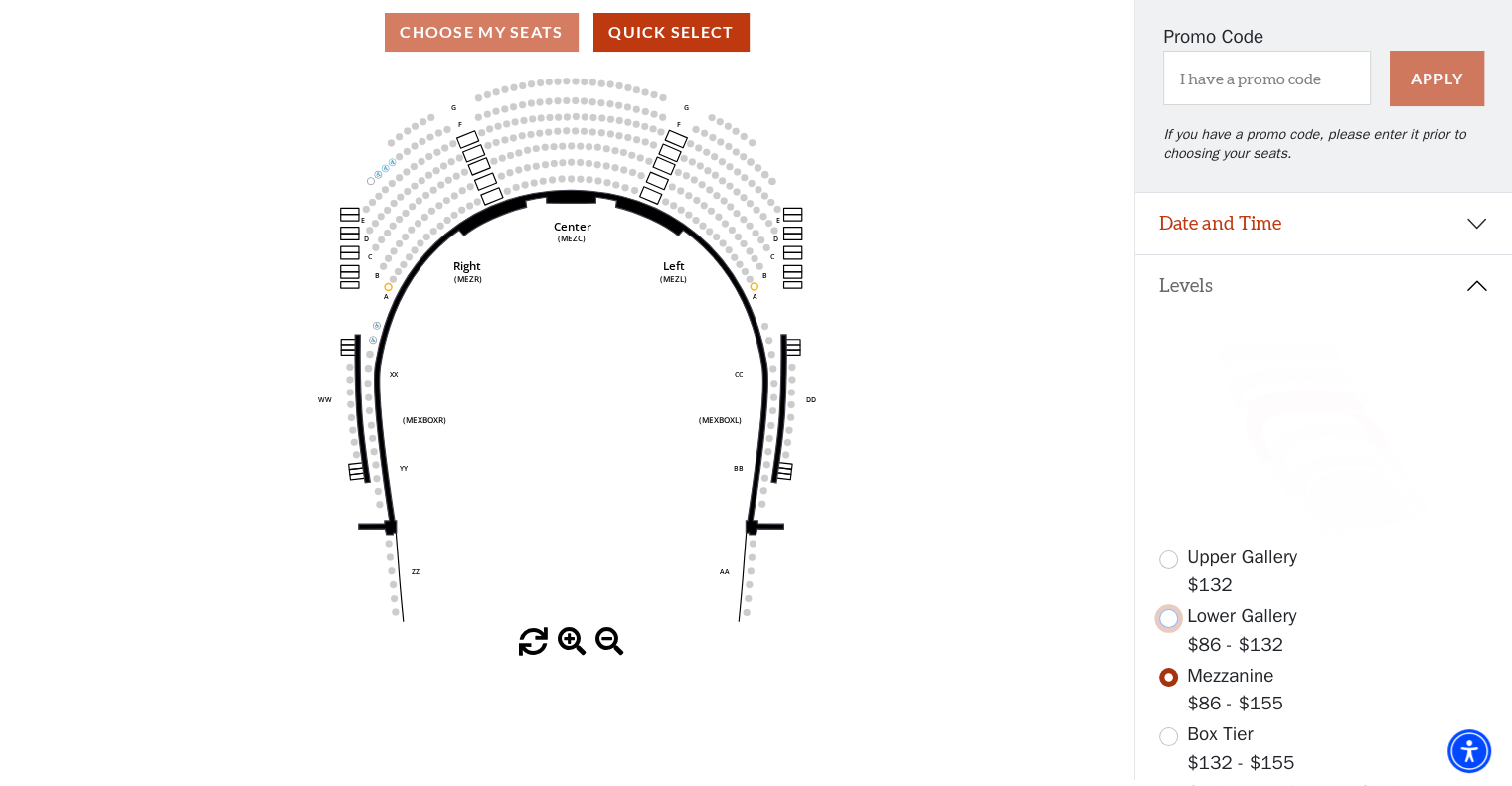 click at bounding box center [1168, 618] 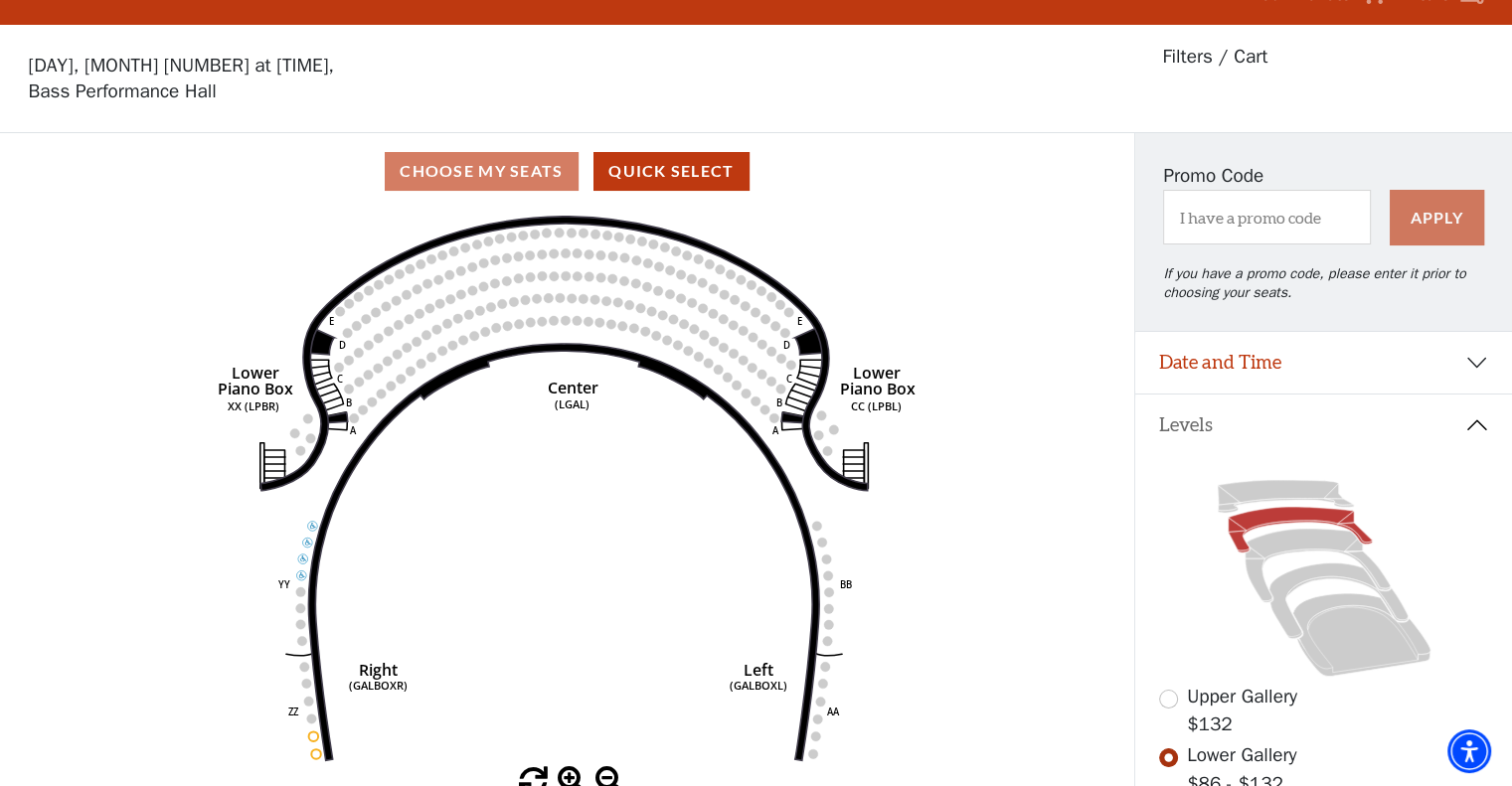 scroll, scrollTop: 91, scrollLeft: 0, axis: vertical 